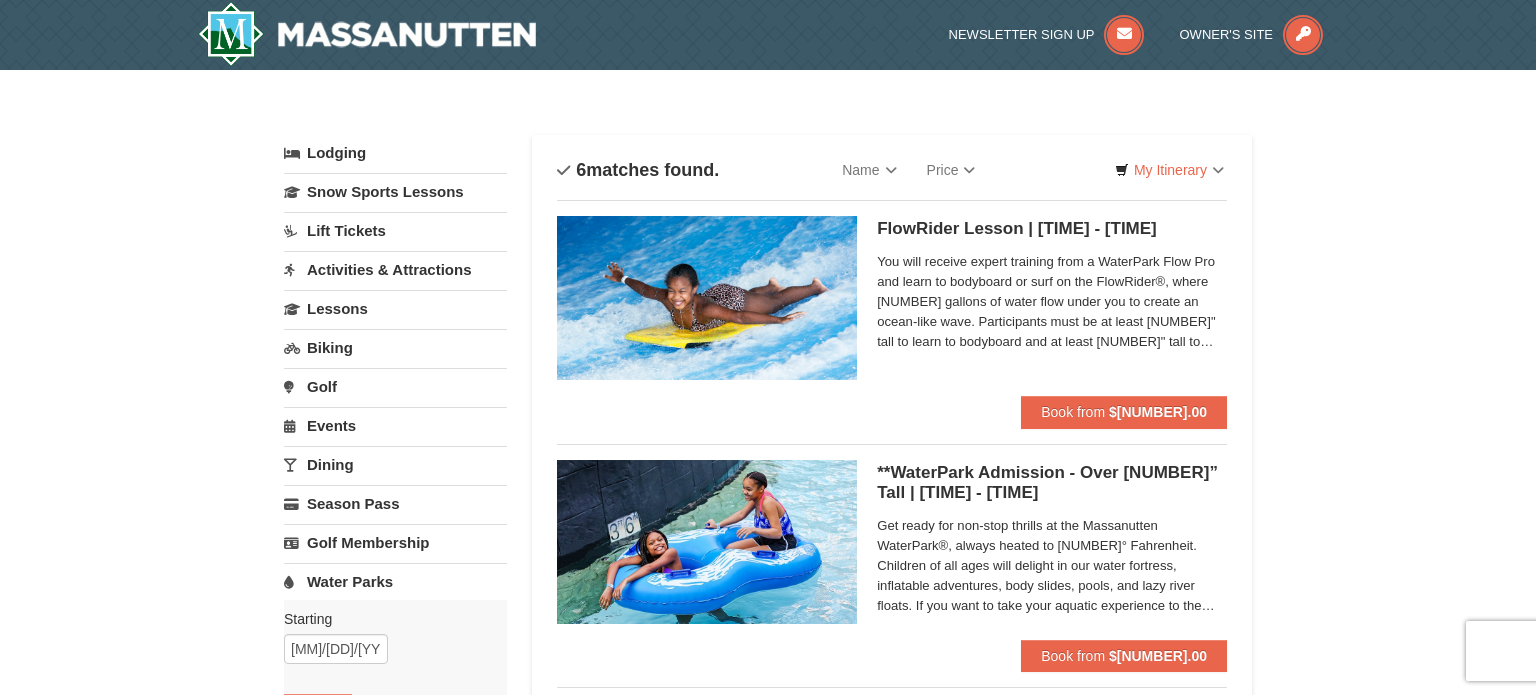scroll, scrollTop: 0, scrollLeft: 0, axis: both 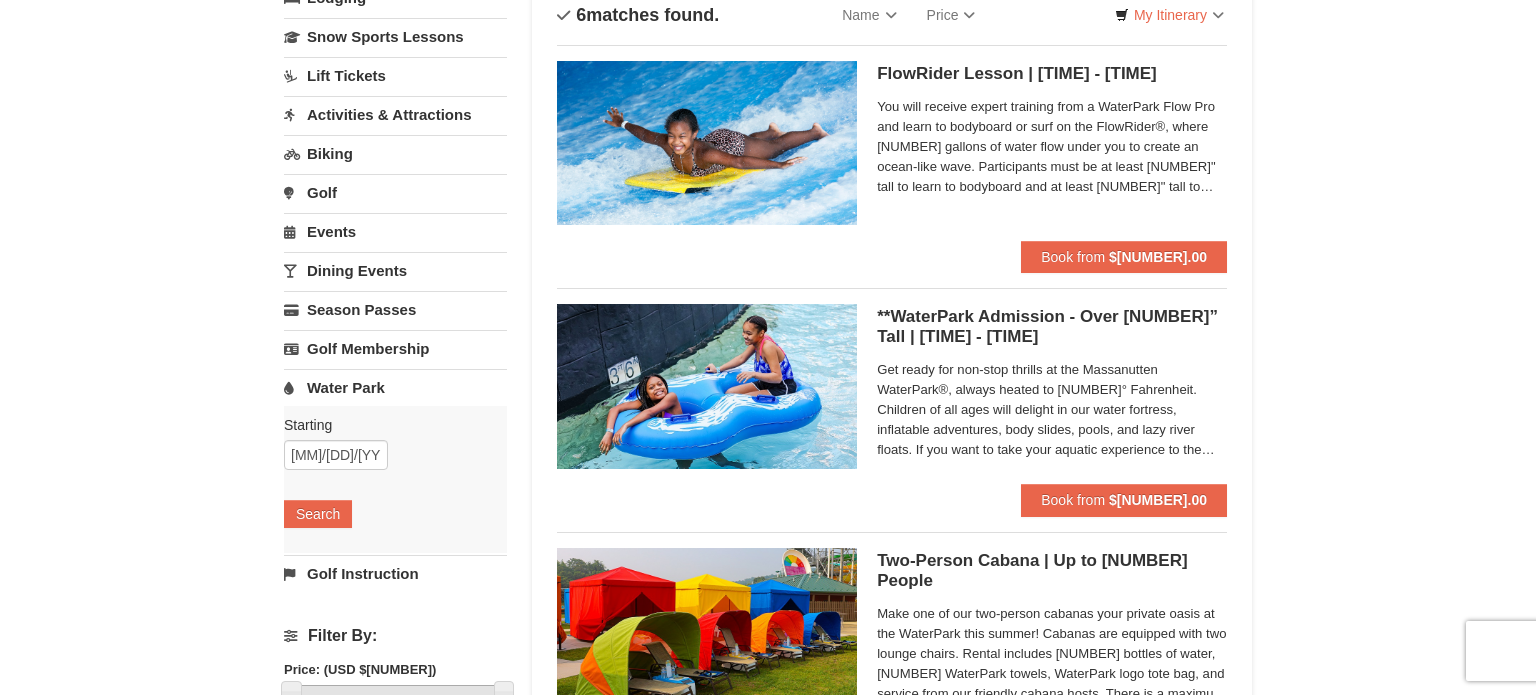 click on "**WaterPark Admission - Over 42” Tall | 11:30 AM - 7:00 PM  Massanutten Indoor/Outdoor WaterPark
Get ready for non-stop thrills at the Massanutten WaterPark®, always heated to 84° Fahrenheit. Children of all ages will delight in our water fortress, inflatable adventures, body slides, pools, and lazy river floats. If you want to take your aquatic experience to the next level, learn how to surf on our FlowRider® Endless Wave. No matter what adventure you choose, you’ll be sure to meet new friends along the way! Don't forget to bring a towel." at bounding box center [1052, 394] 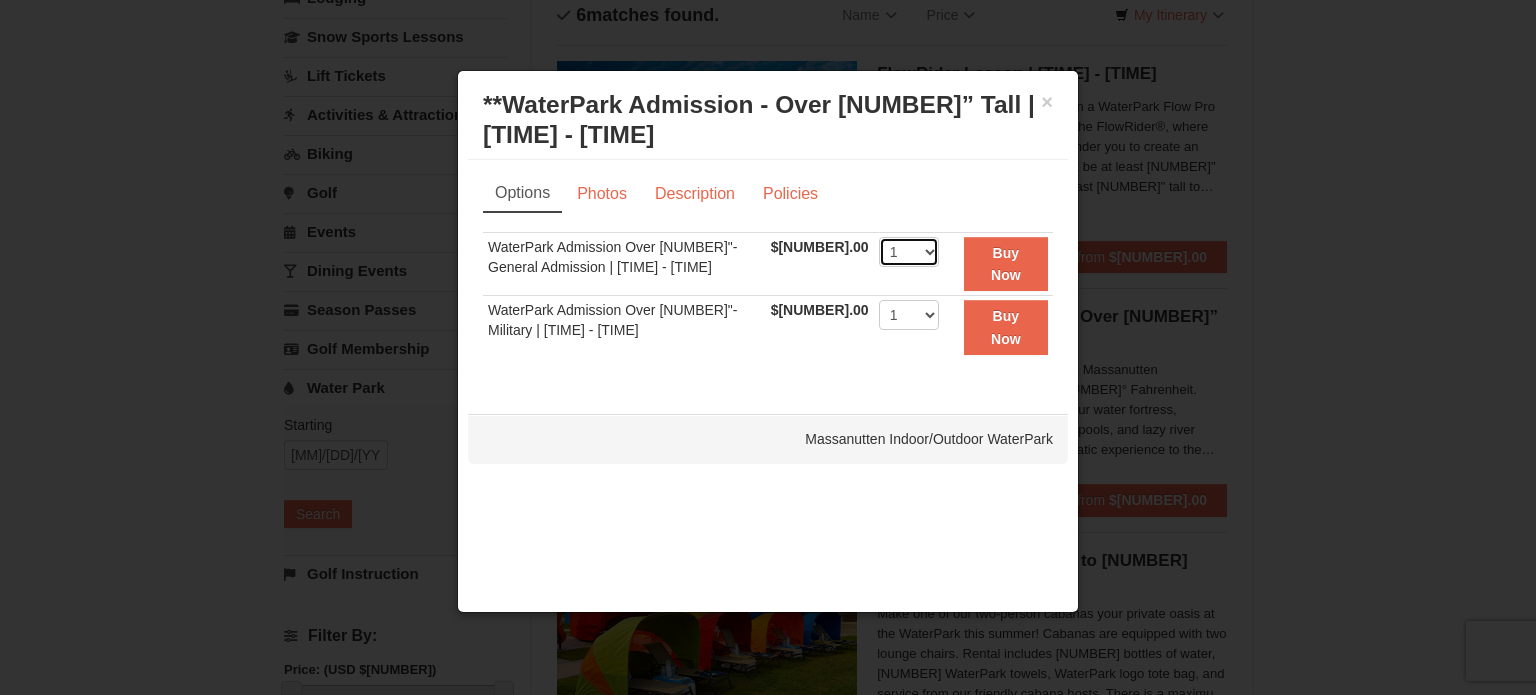 click on "1
2
3
4
5
6
7
8
9
10
11
12
13
14
15
16
17
18
19
20
21 22" at bounding box center [909, 252] 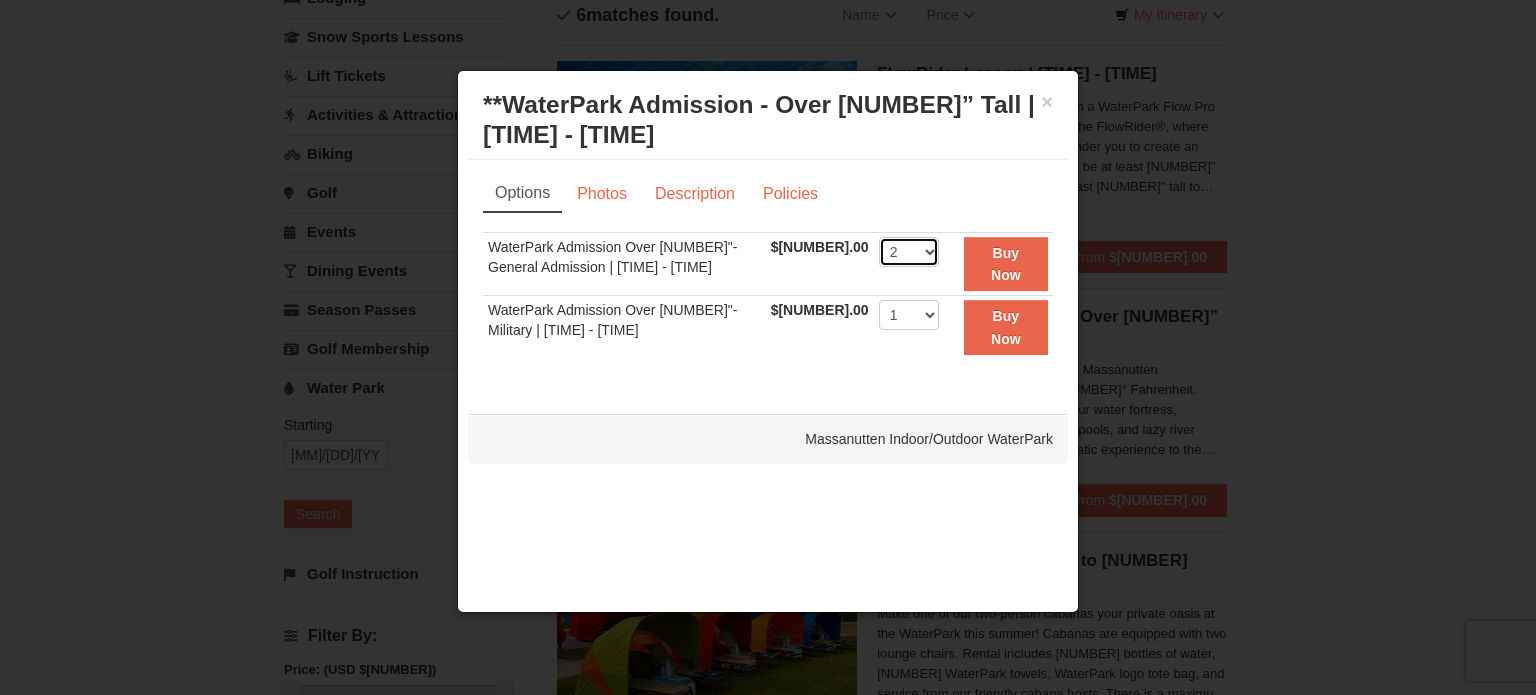click on "1
2
3
4
5
6
7
8
9
10
11
12
13
14
15
16
17
18
19
20
21 22" at bounding box center [909, 252] 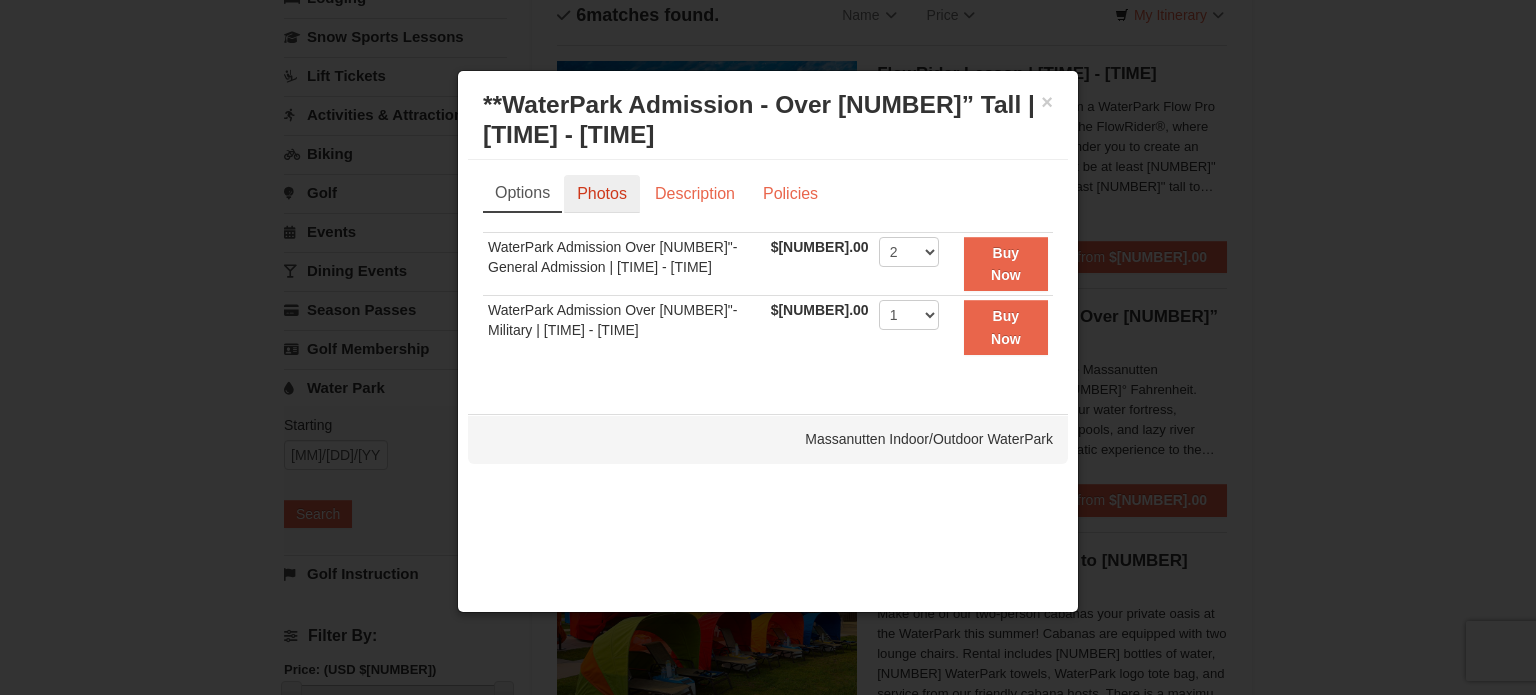 click on "Photos" at bounding box center [602, 194] 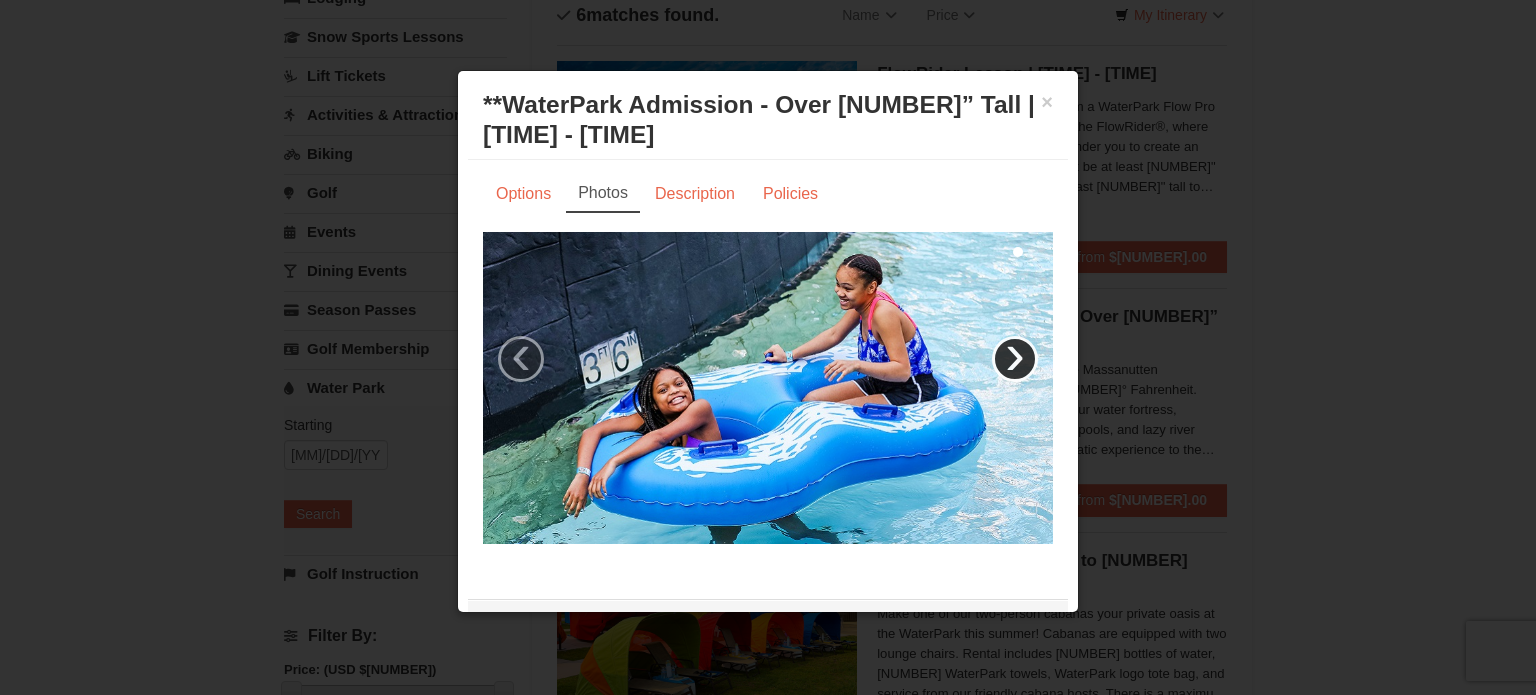 click on "›" at bounding box center (1015, 359) 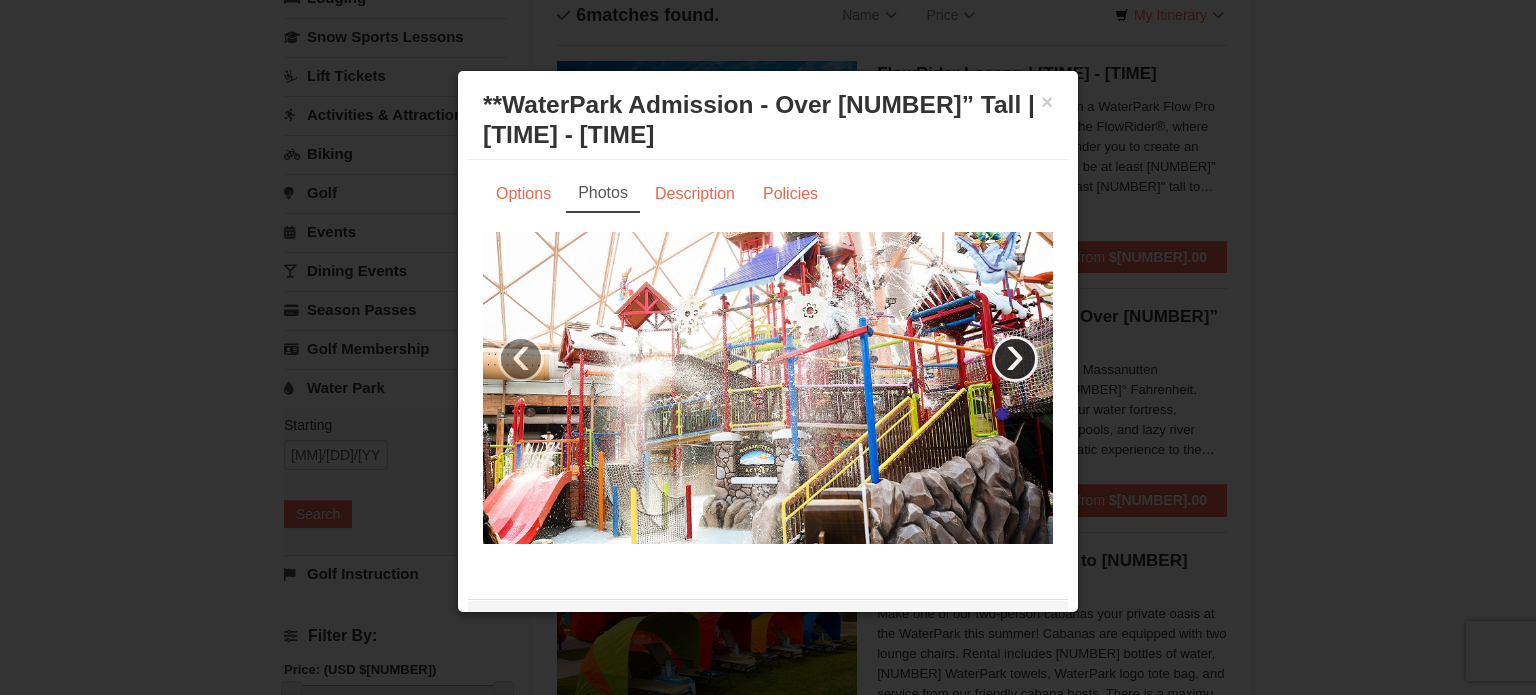 click on "›" at bounding box center [1015, 359] 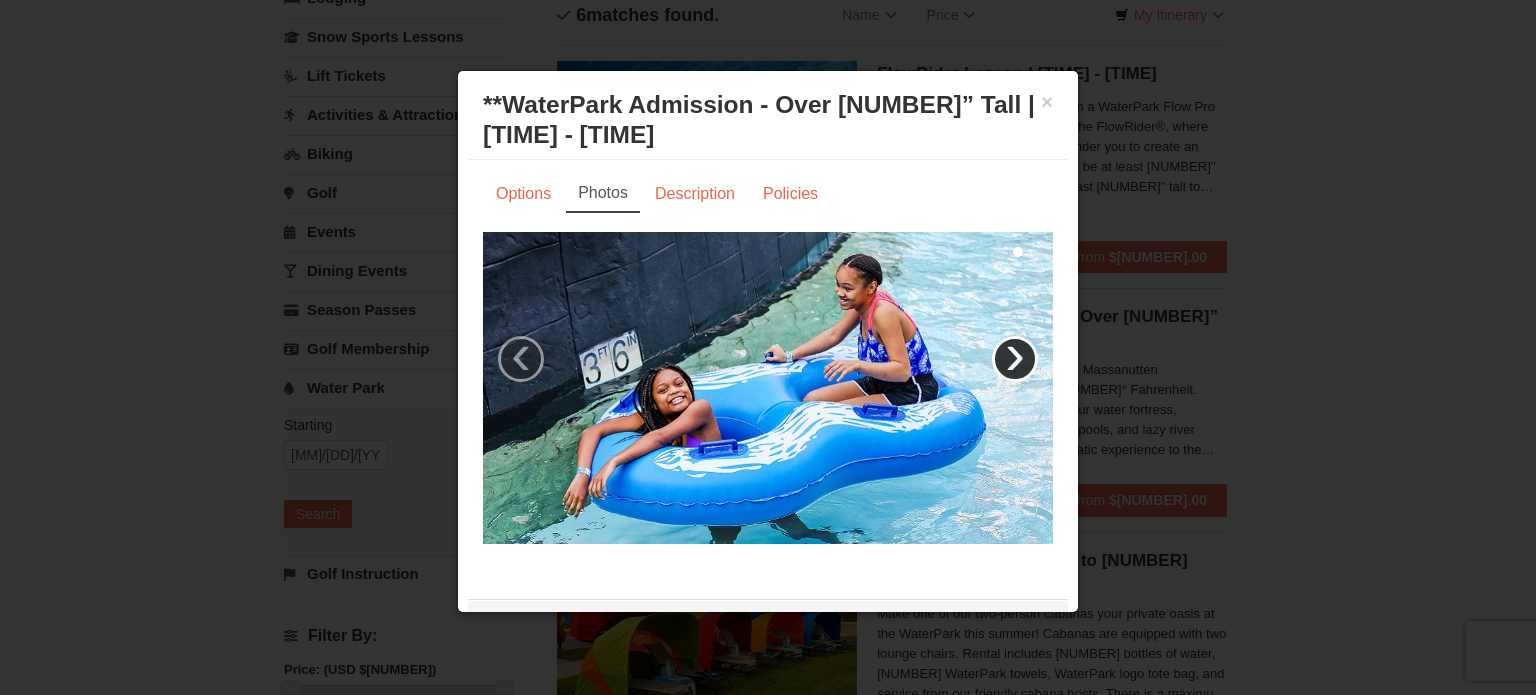 click on "›" at bounding box center [1015, 359] 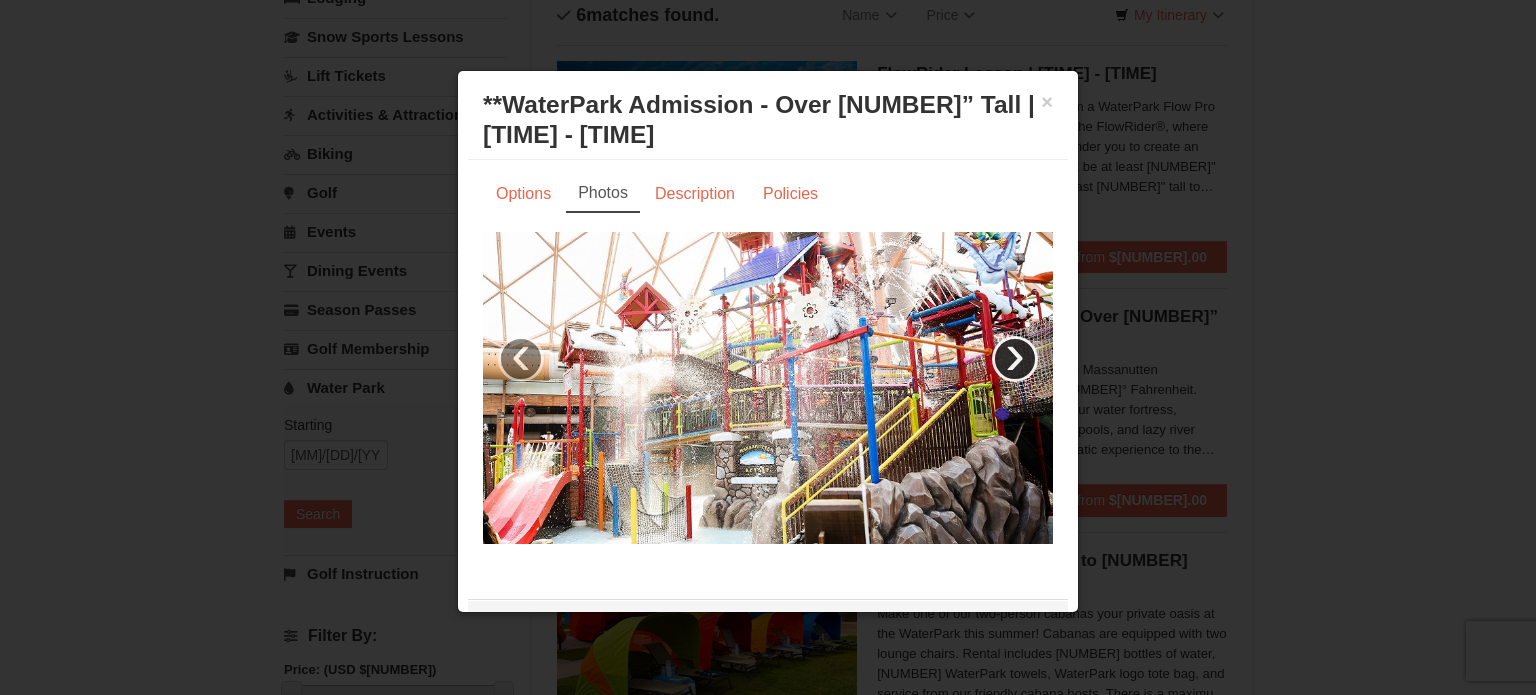 click on "›" at bounding box center [1015, 359] 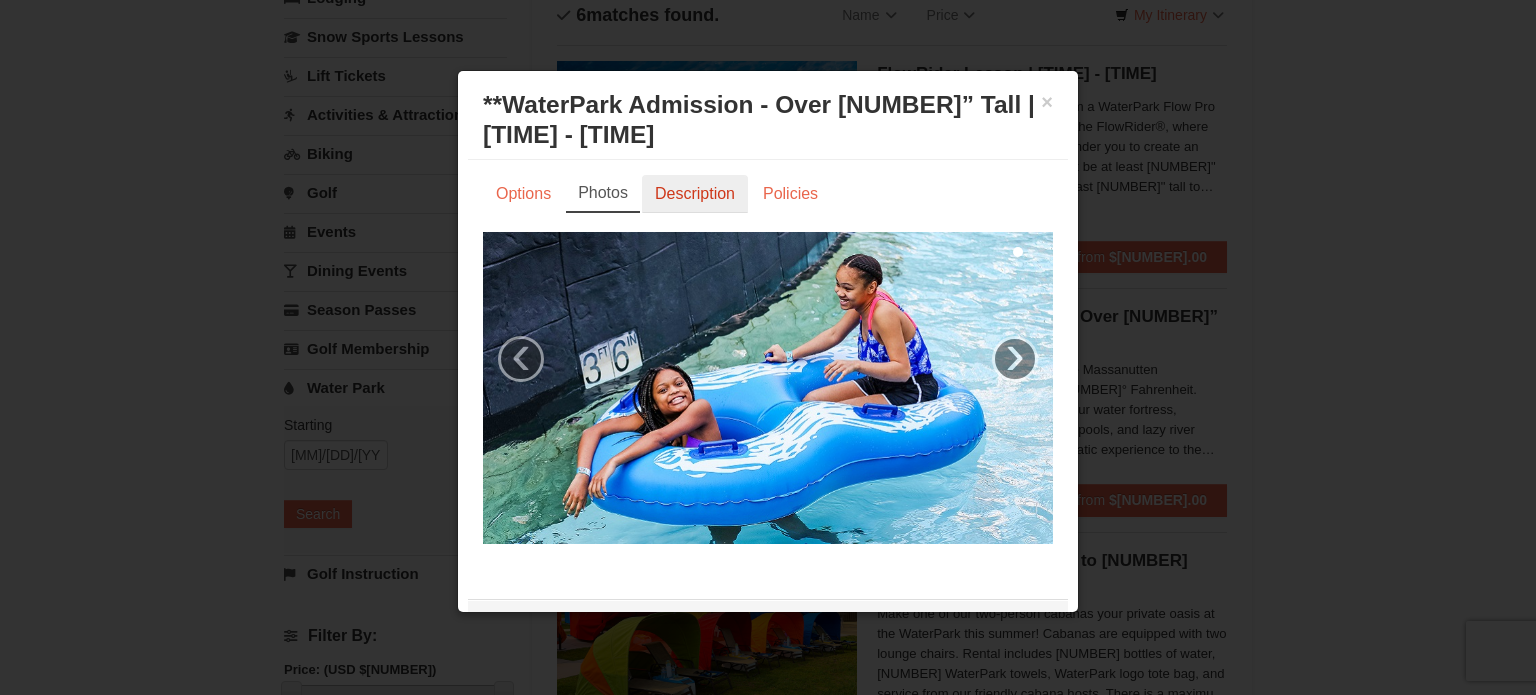 click on "Description" at bounding box center [695, 194] 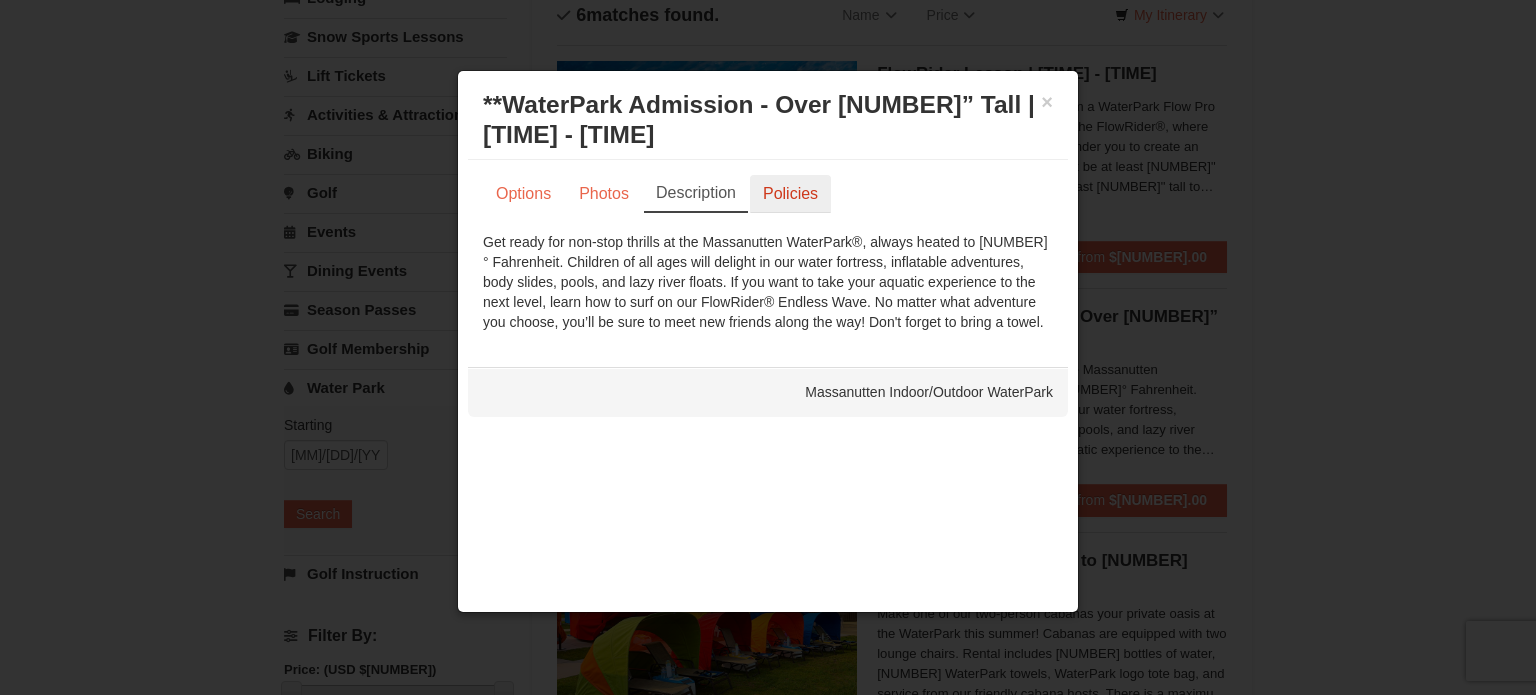 click on "Policies" at bounding box center [790, 194] 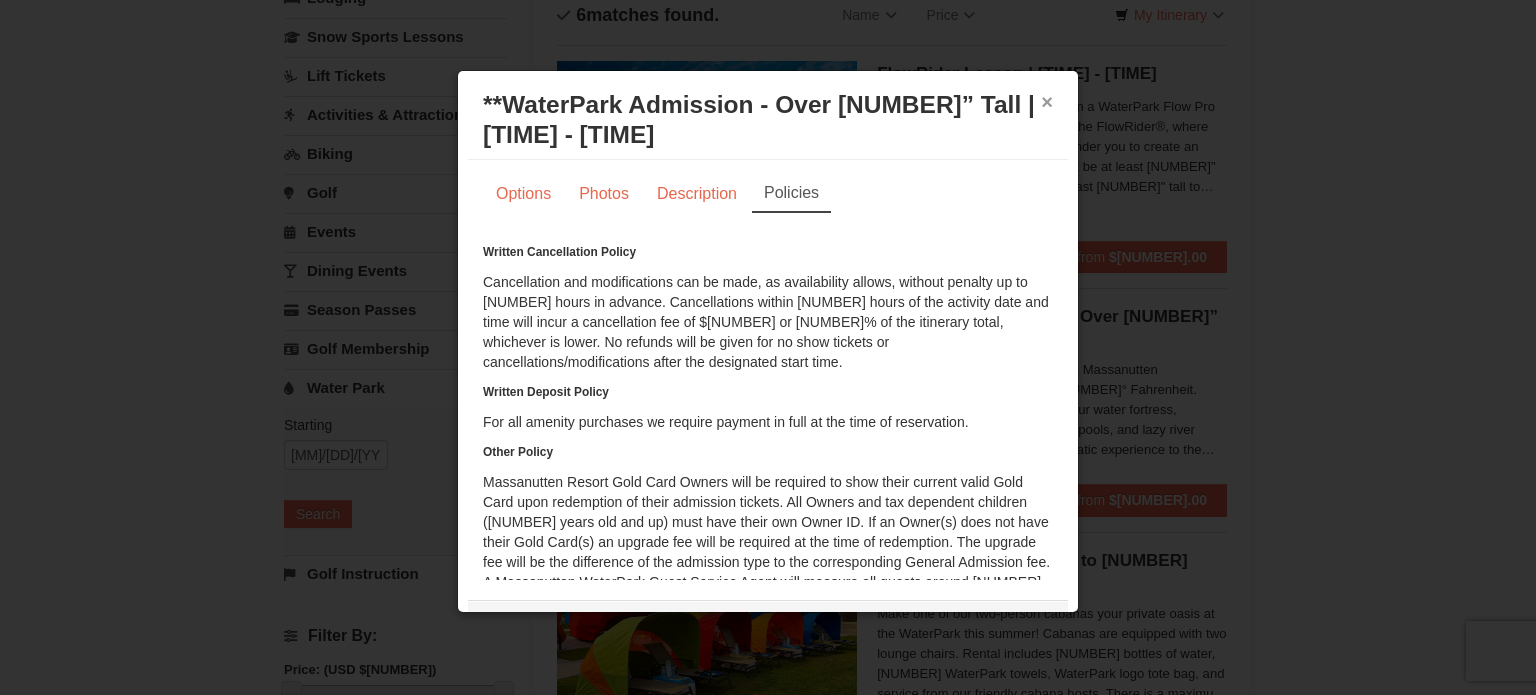 click on "×" at bounding box center (1047, 102) 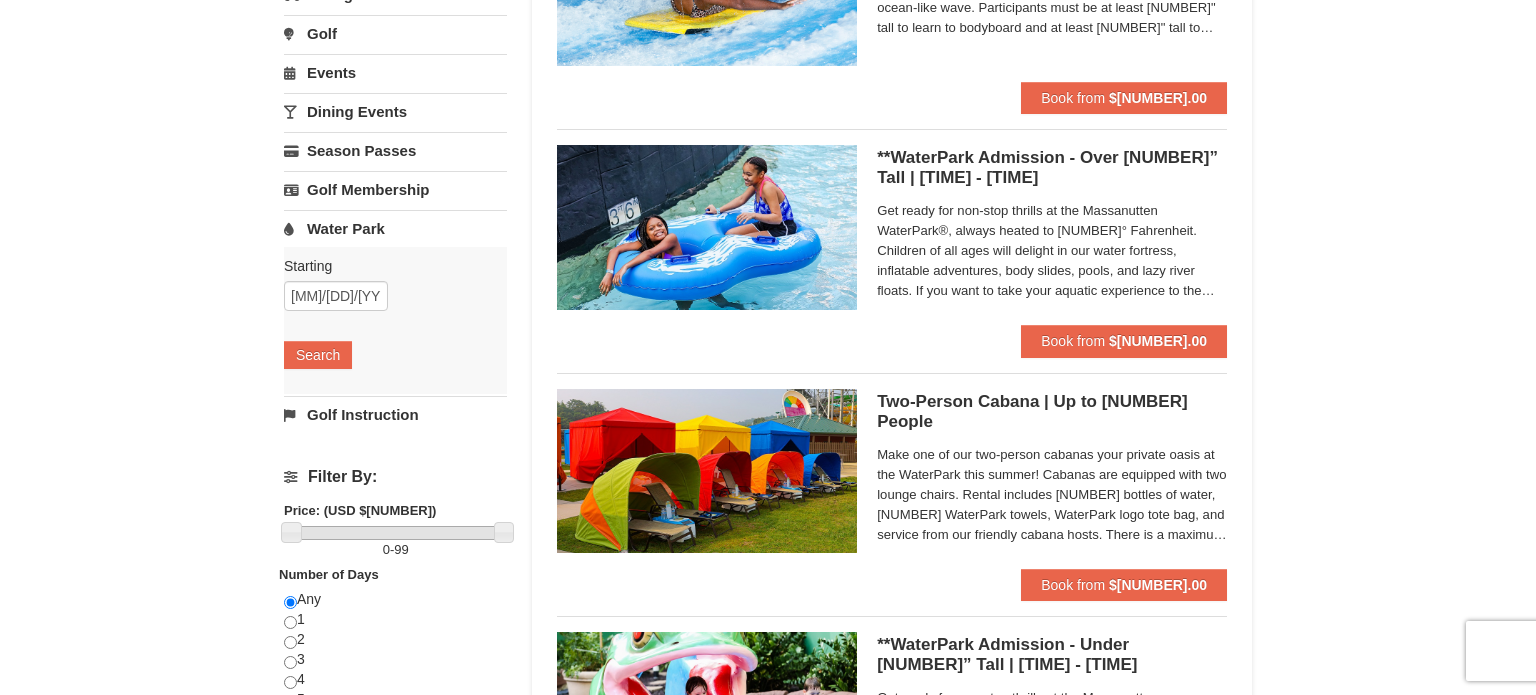 scroll, scrollTop: 311, scrollLeft: 0, axis: vertical 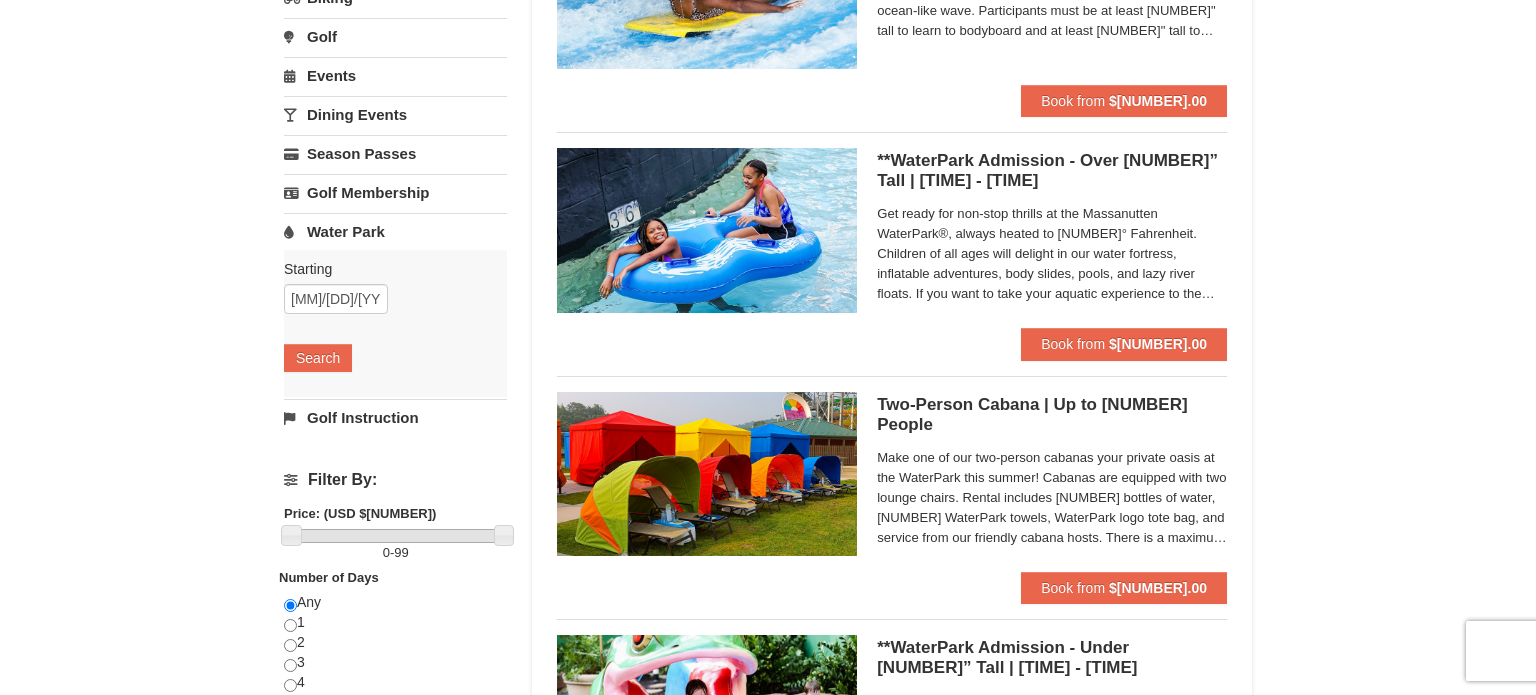 click on "Water Park" at bounding box center [395, 231] 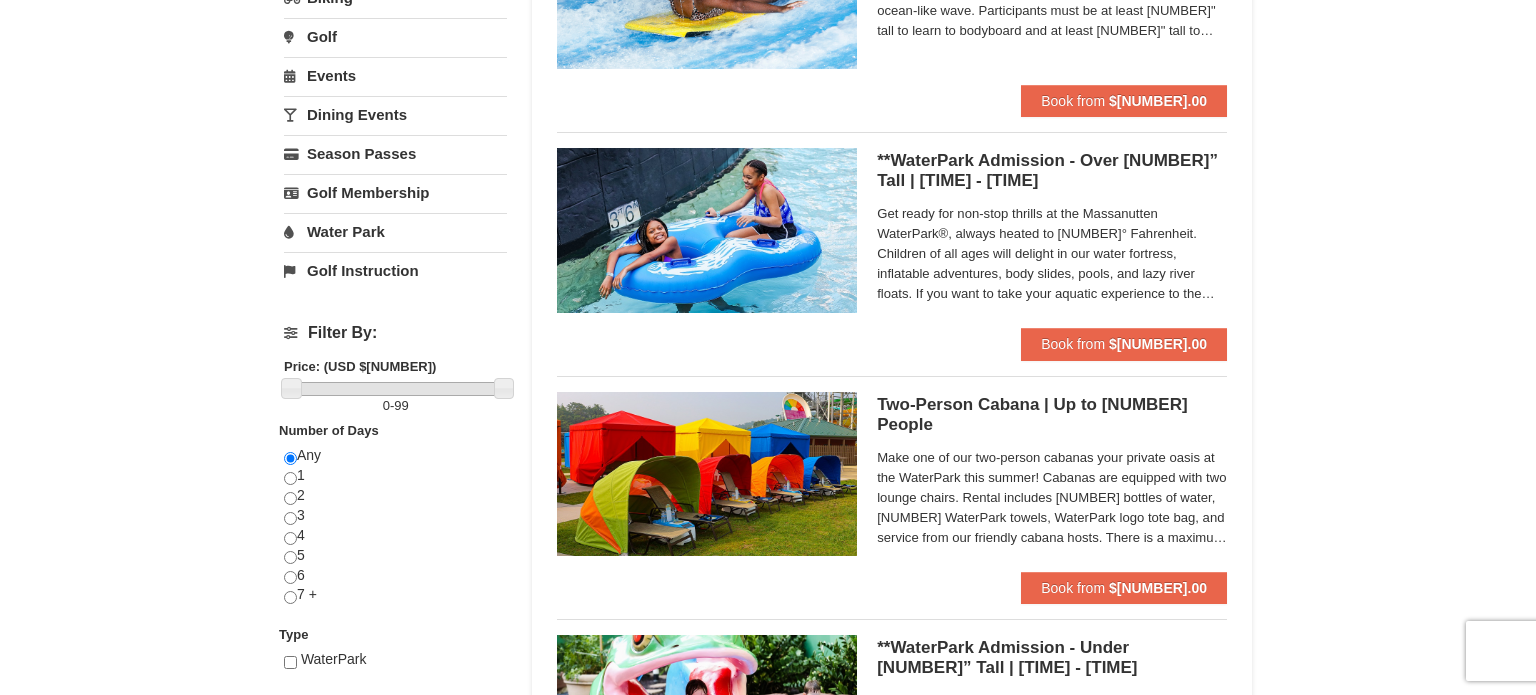 click on "Water Park" at bounding box center (395, 231) 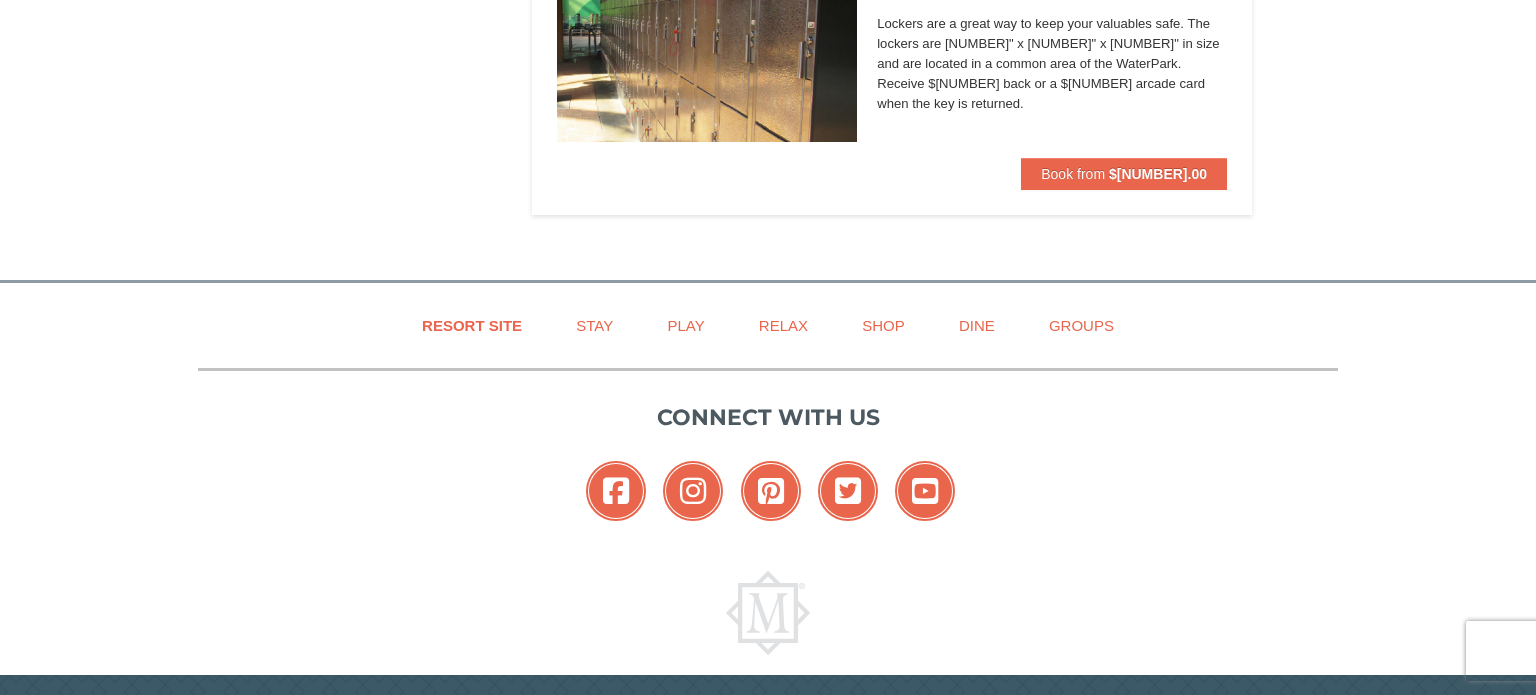 scroll, scrollTop: 1458, scrollLeft: 0, axis: vertical 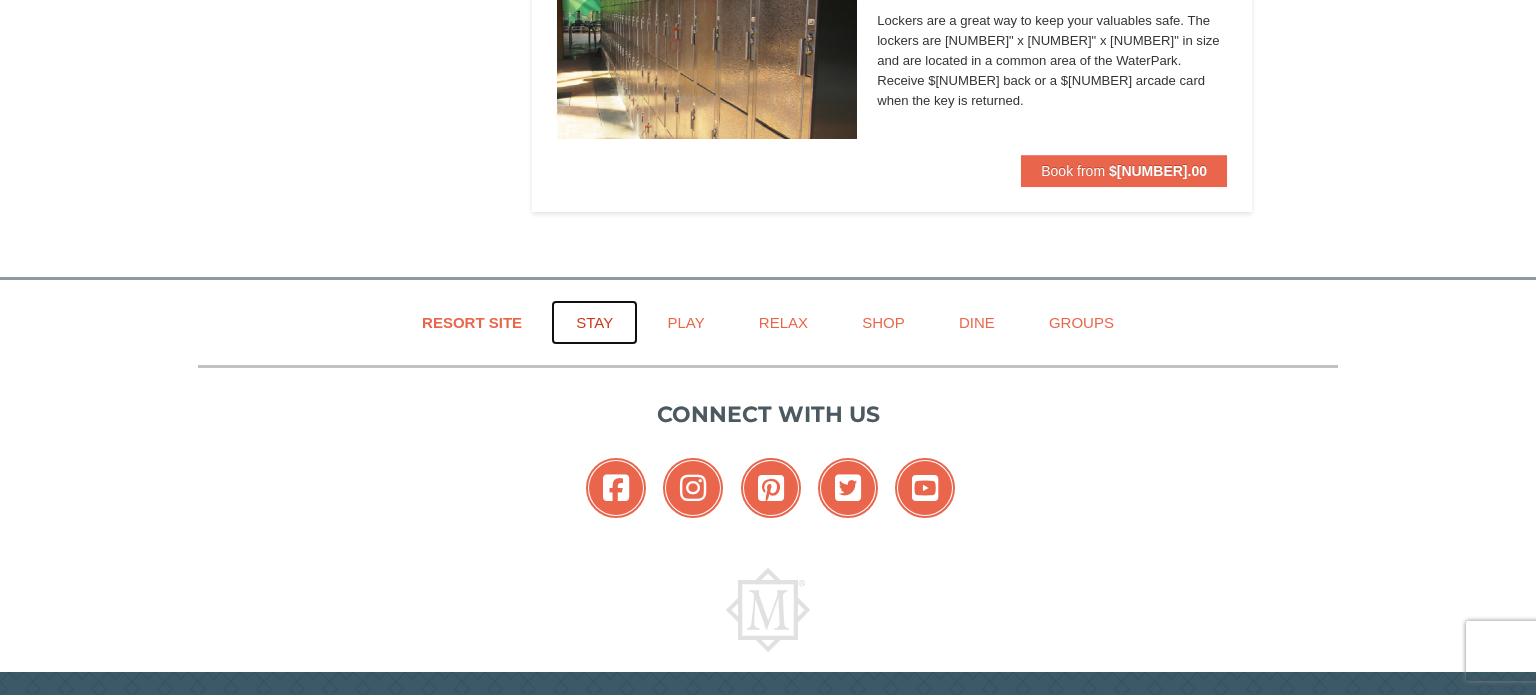 click on "Stay" at bounding box center (594, 322) 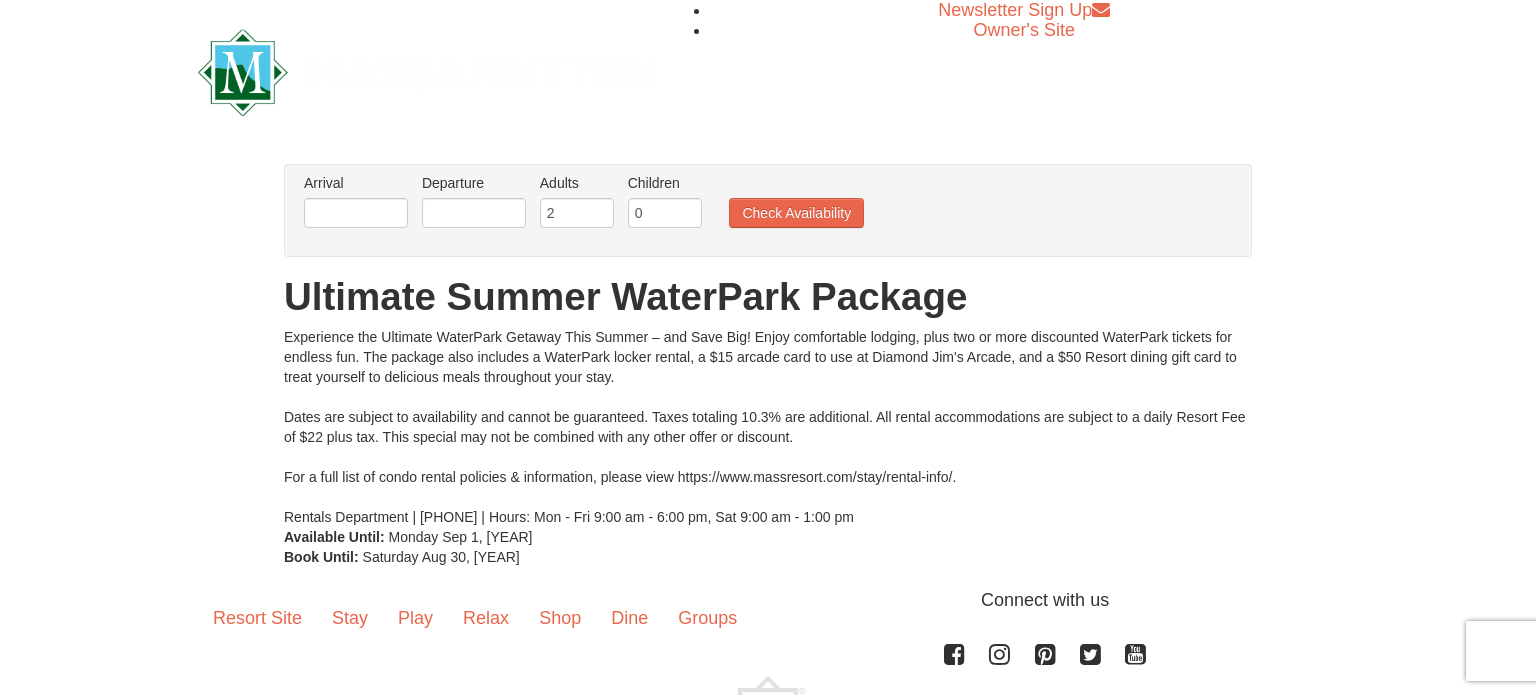 scroll, scrollTop: 0, scrollLeft: 0, axis: both 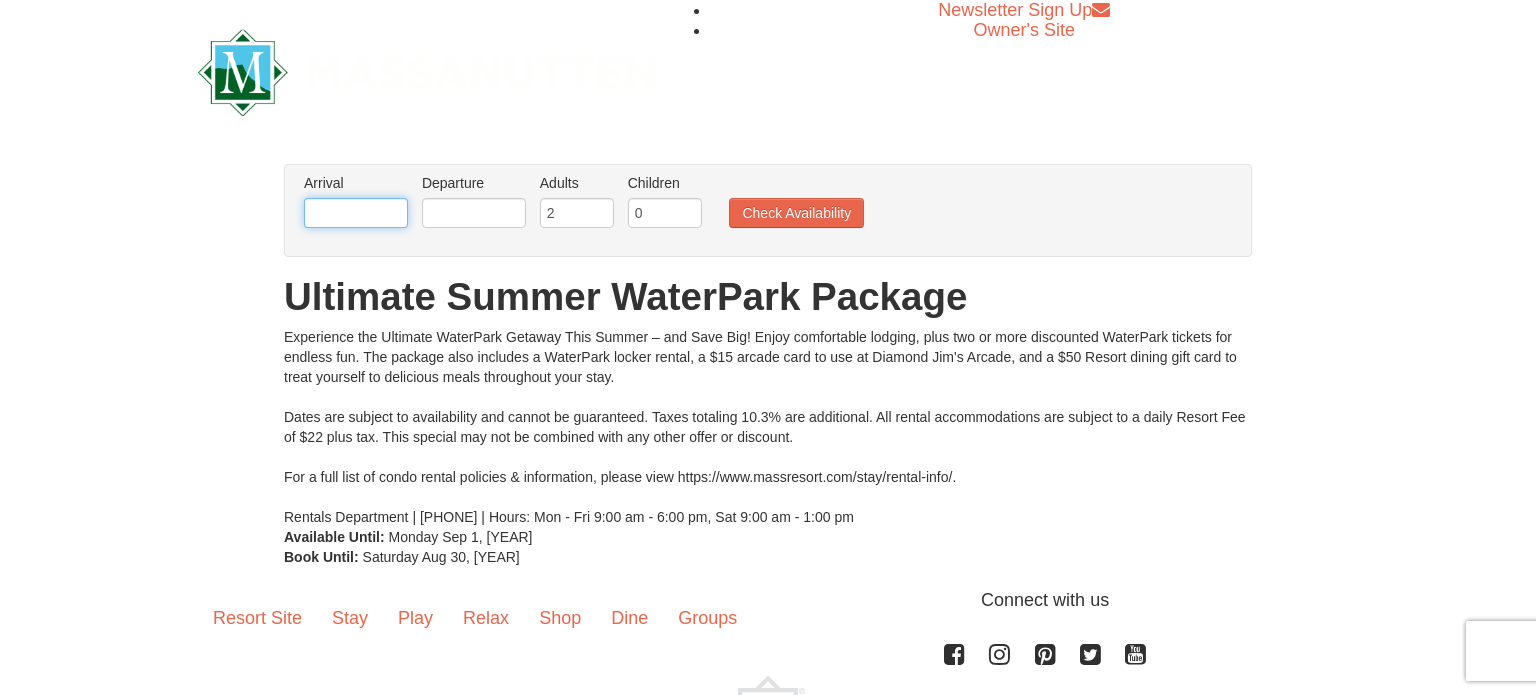 click at bounding box center (356, 213) 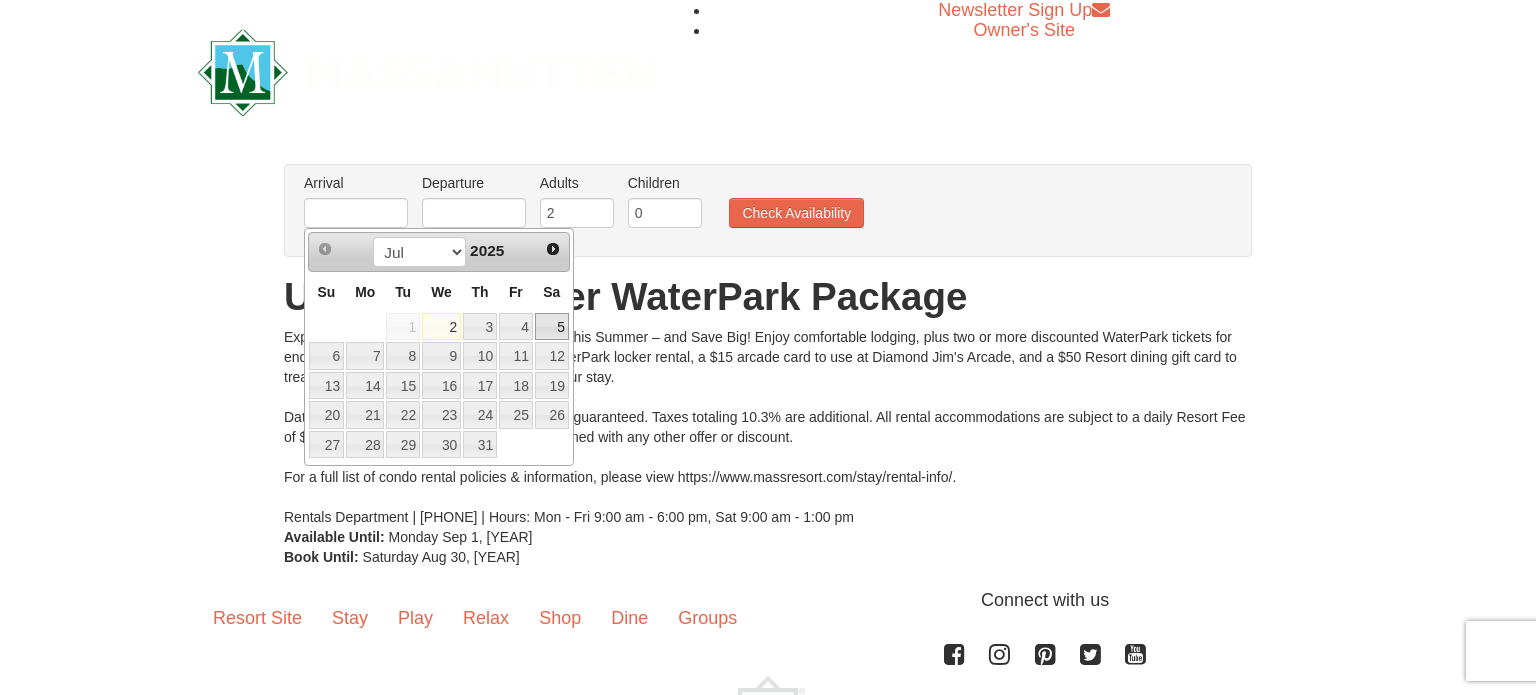 click on "5" at bounding box center [552, 327] 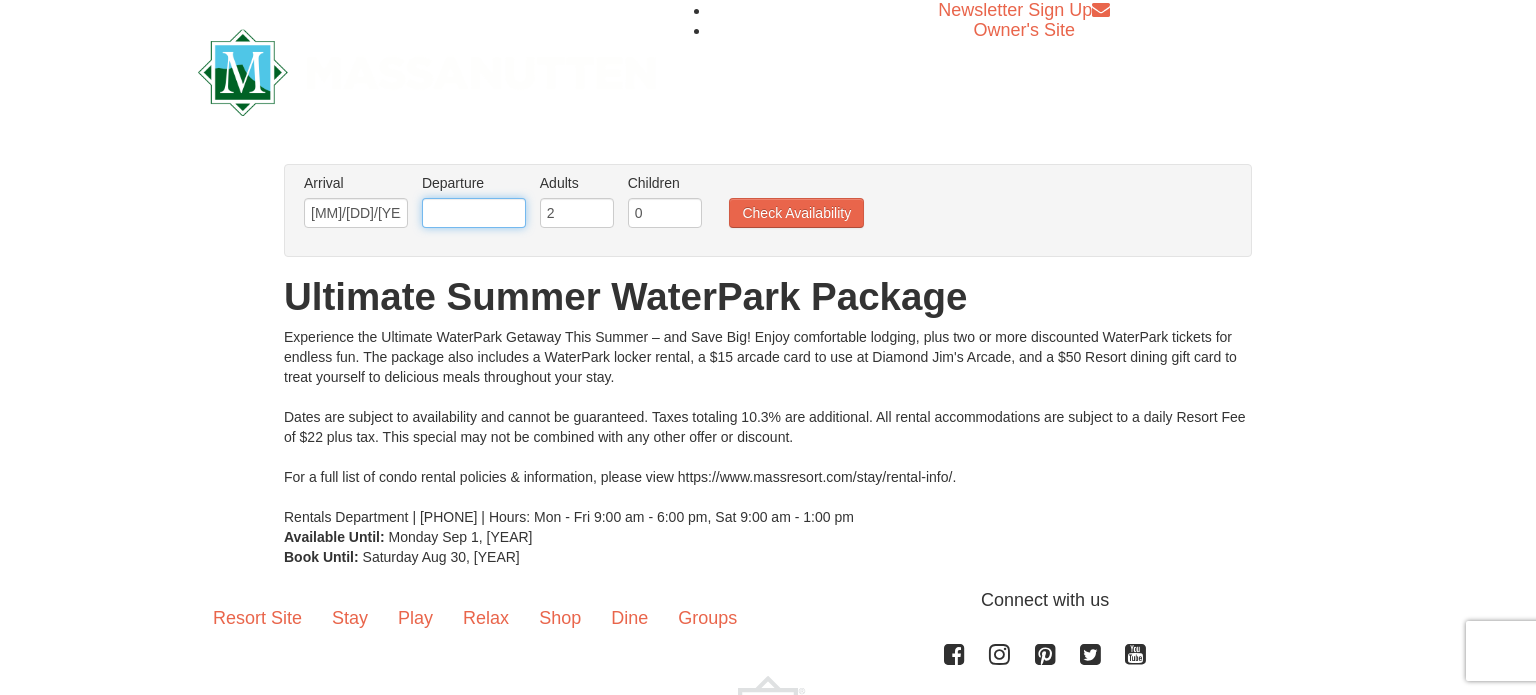 click at bounding box center [474, 213] 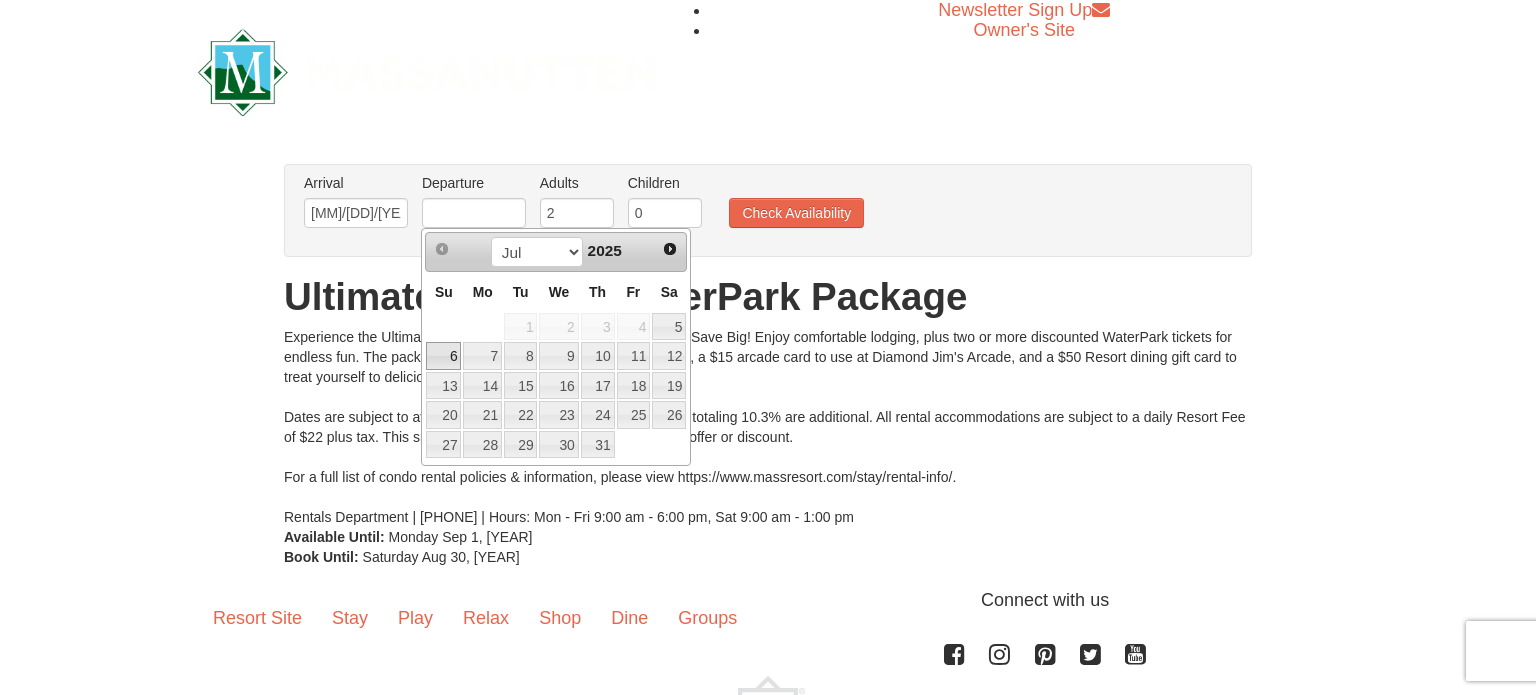 click on "6" at bounding box center (443, 356) 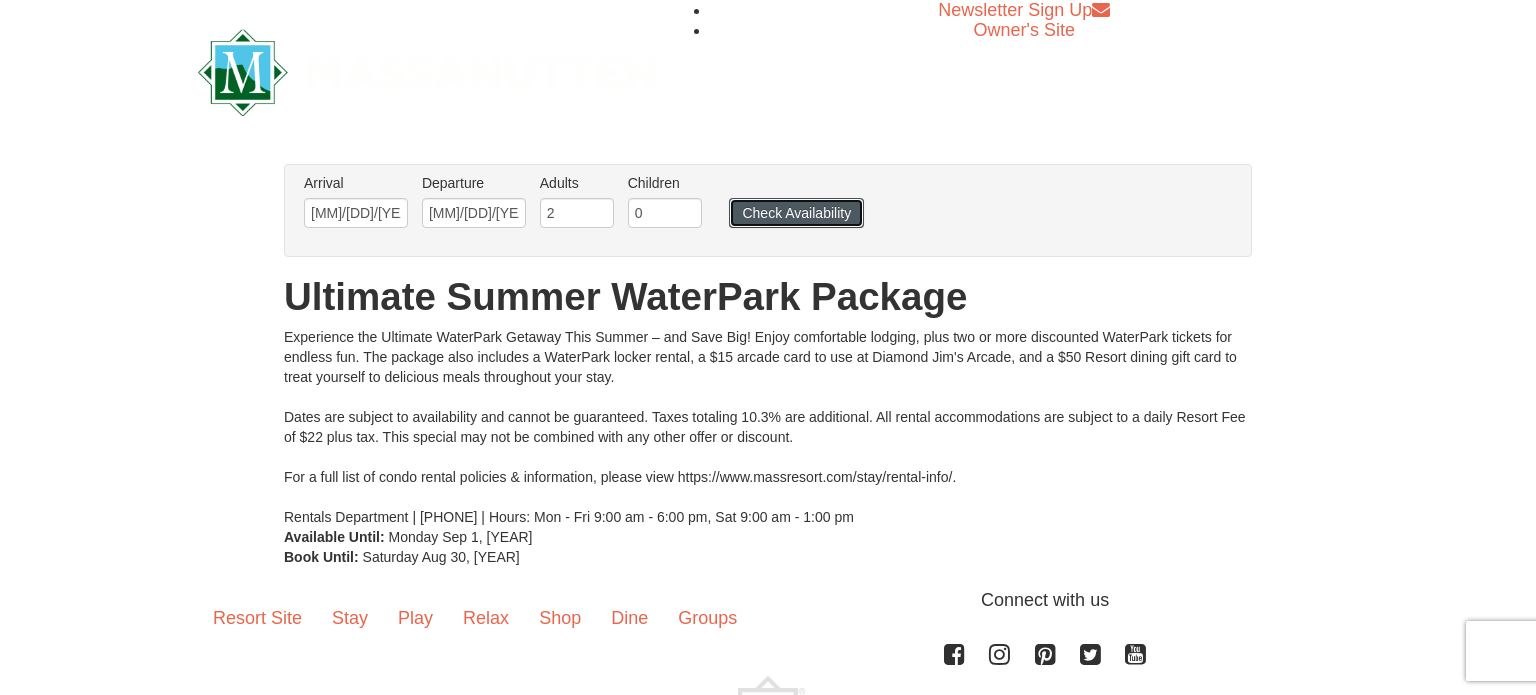 click on "Check Availability" at bounding box center [796, 213] 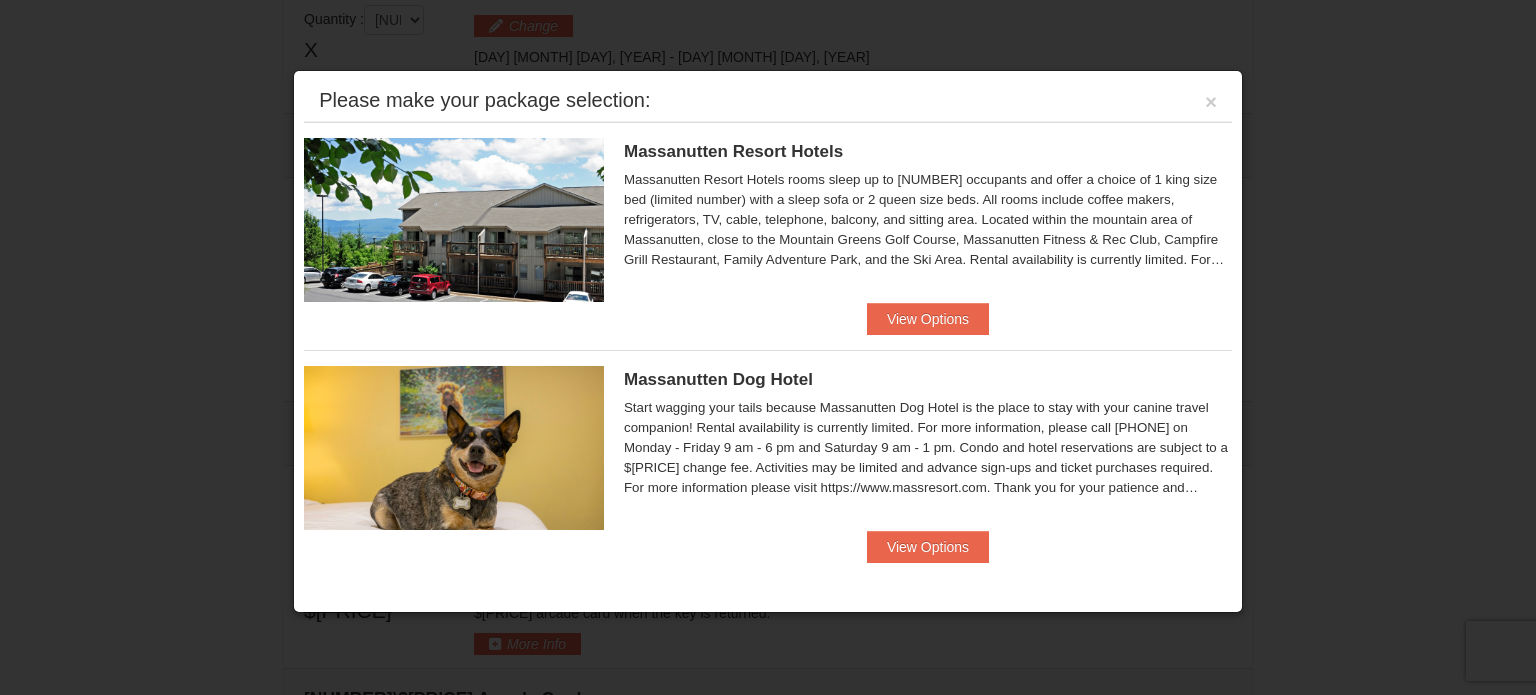 scroll, scrollTop: 631, scrollLeft: 0, axis: vertical 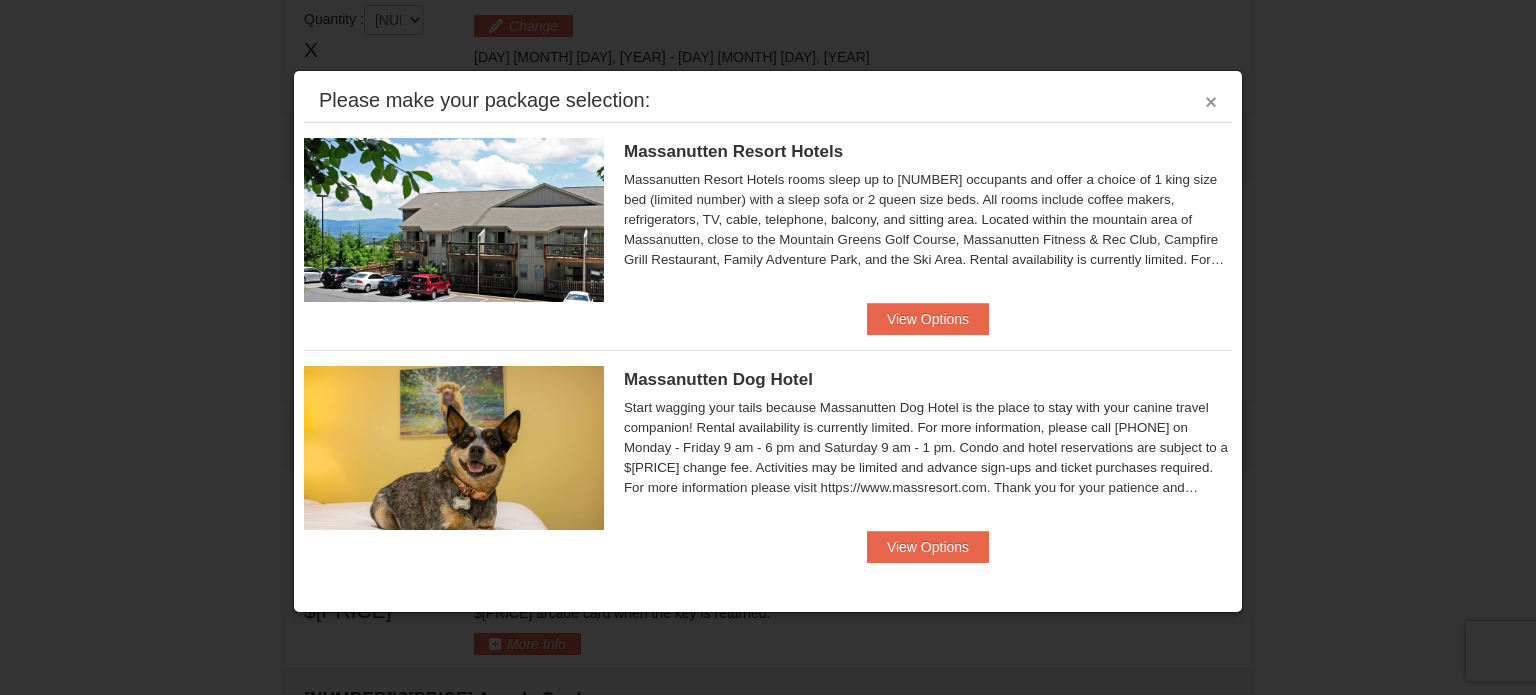click on "×" at bounding box center (1211, 102) 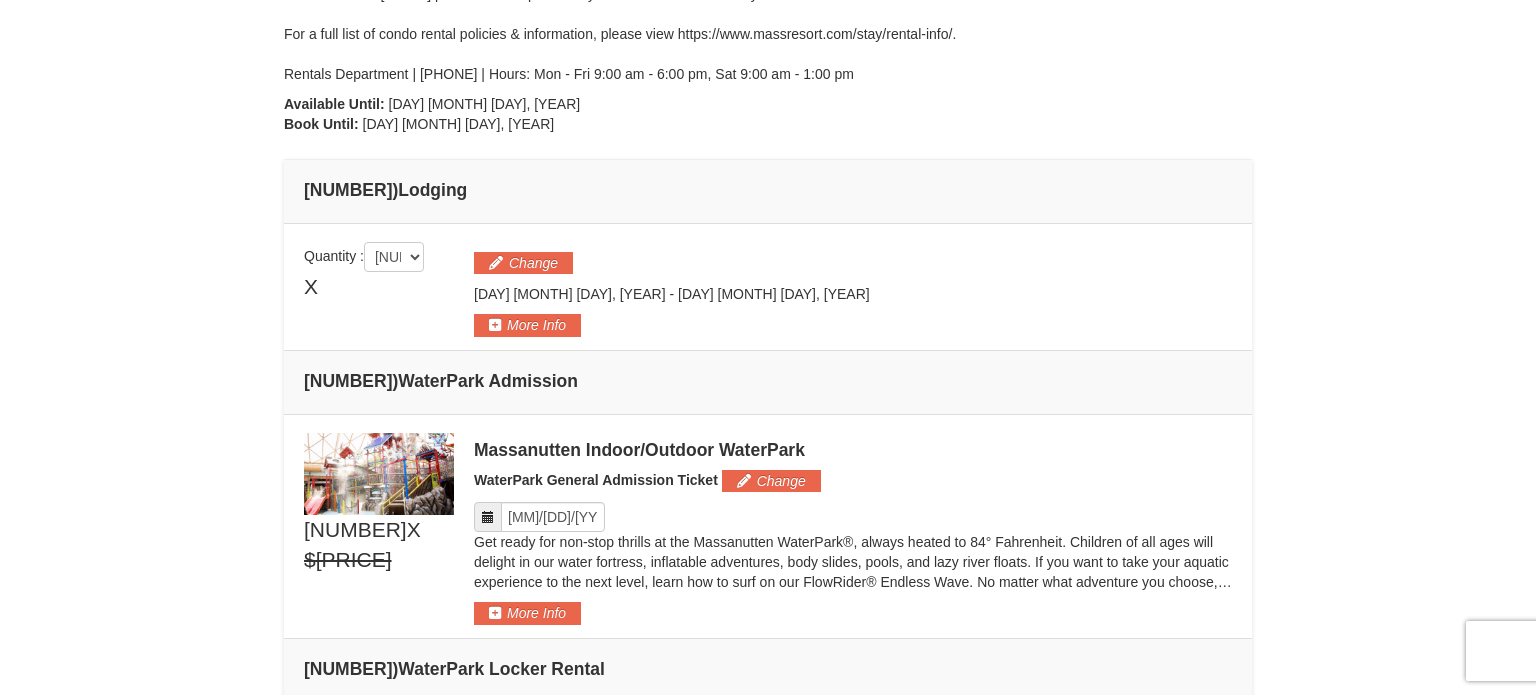 scroll, scrollTop: 392, scrollLeft: 0, axis: vertical 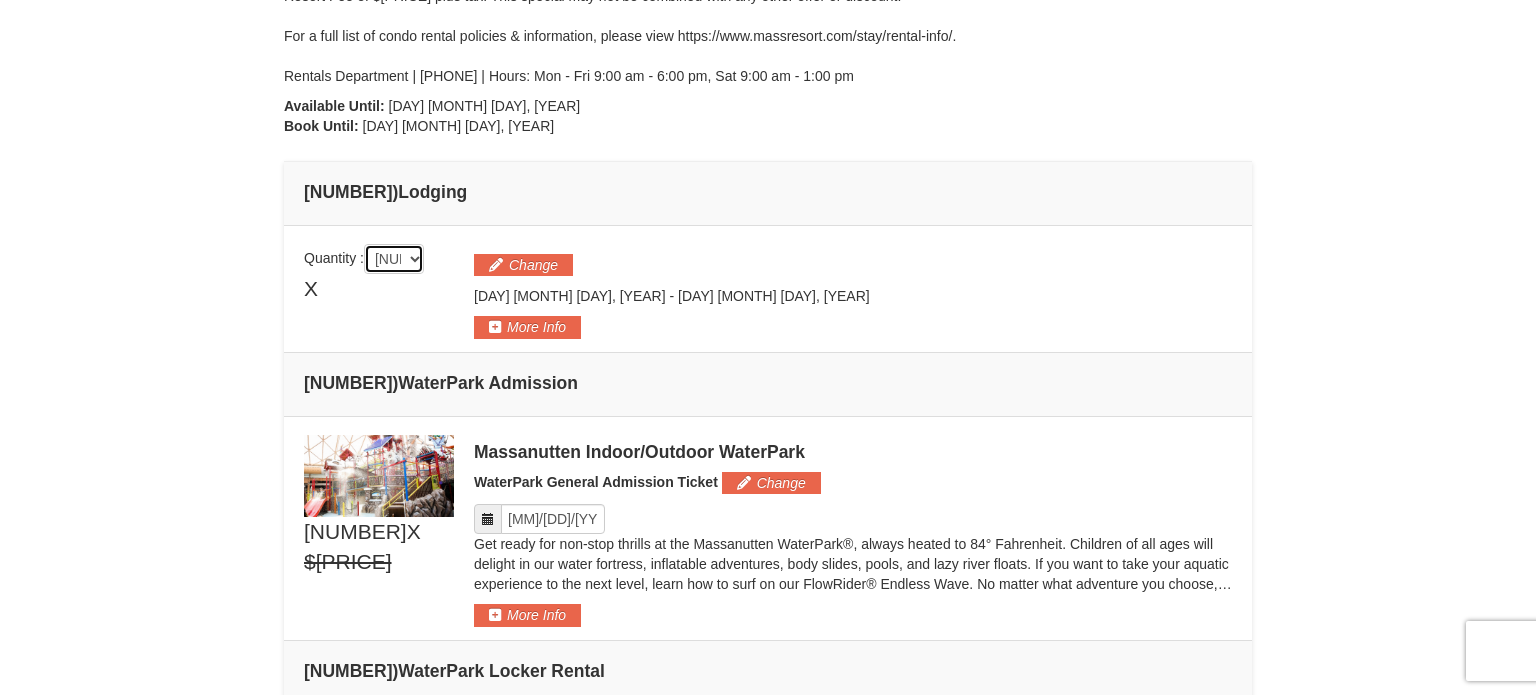 click on "01
02
03
04
05" at bounding box center (394, 259) 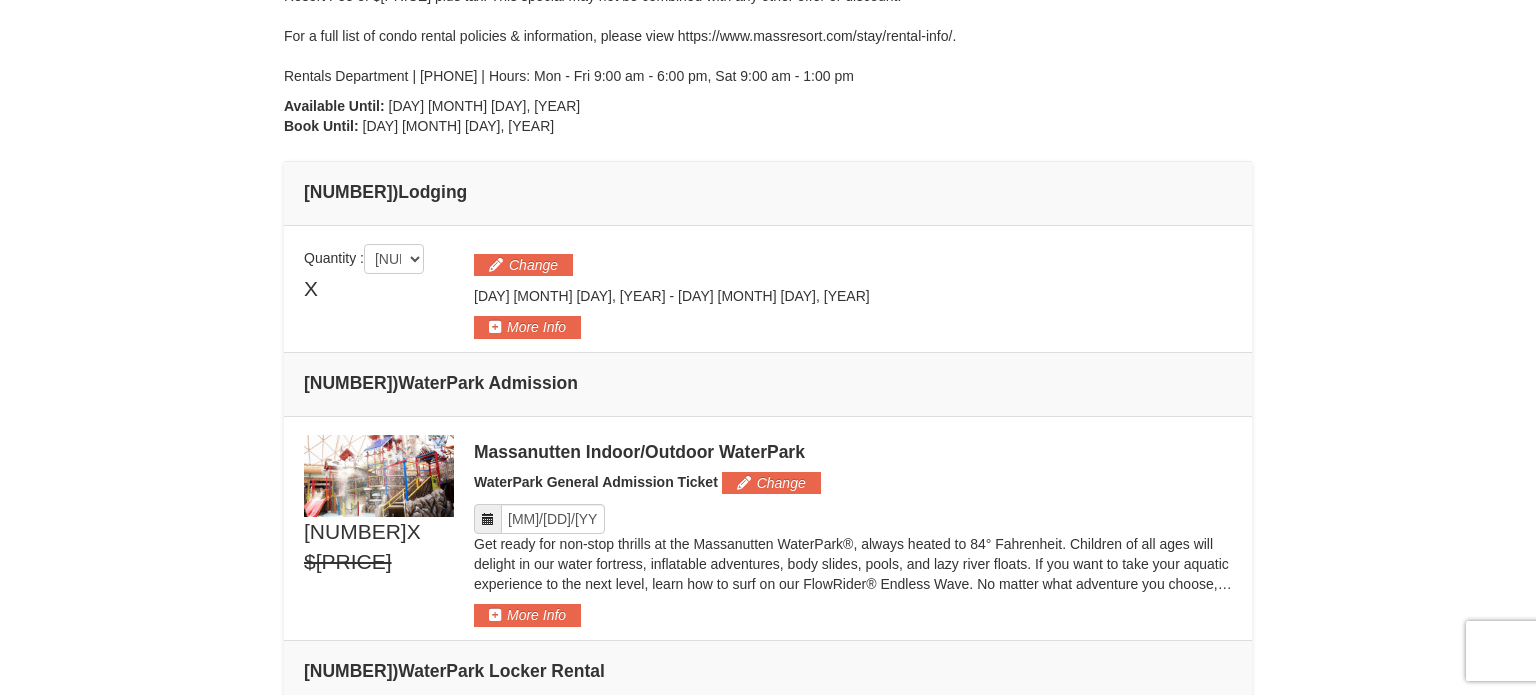 click on "Quantity :
01
02
03
04
05
X  Change -" at bounding box center (768, 291) 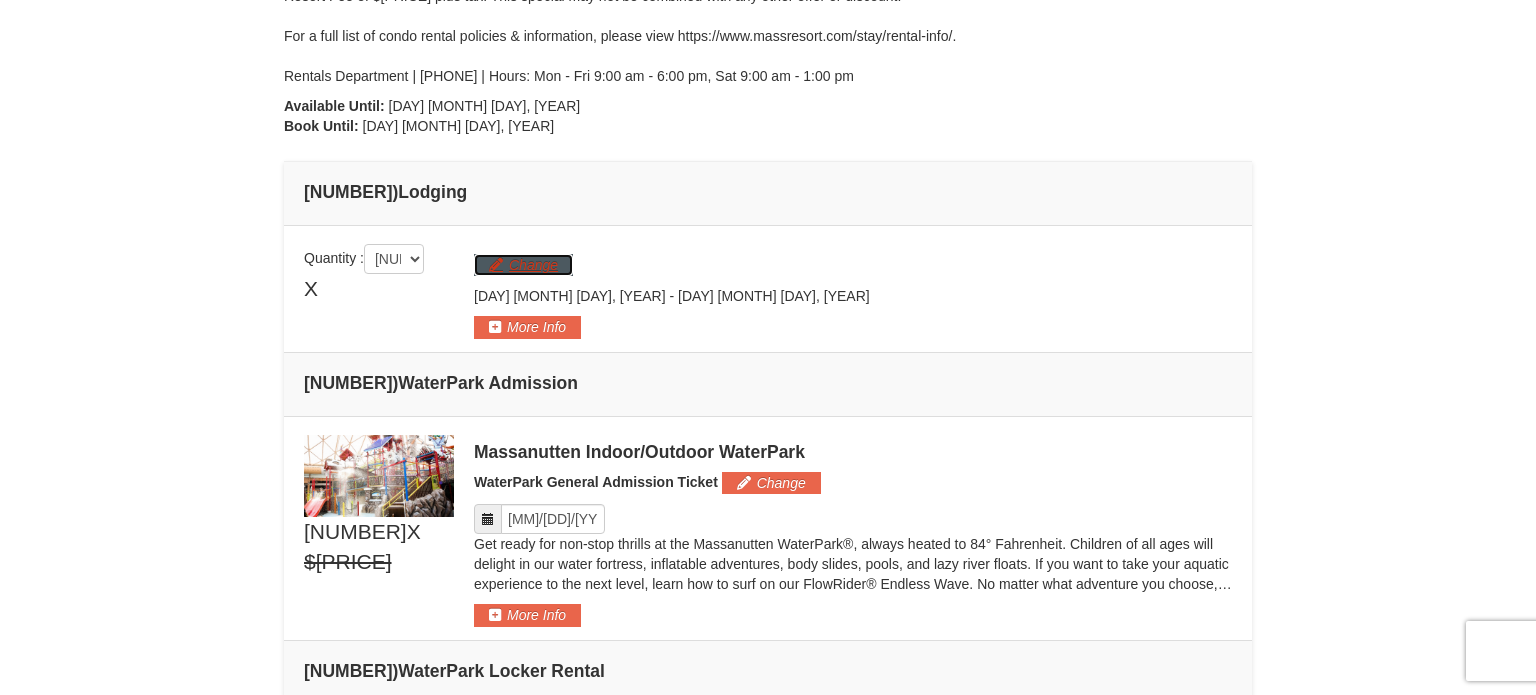 click on "Change" at bounding box center (523, 265) 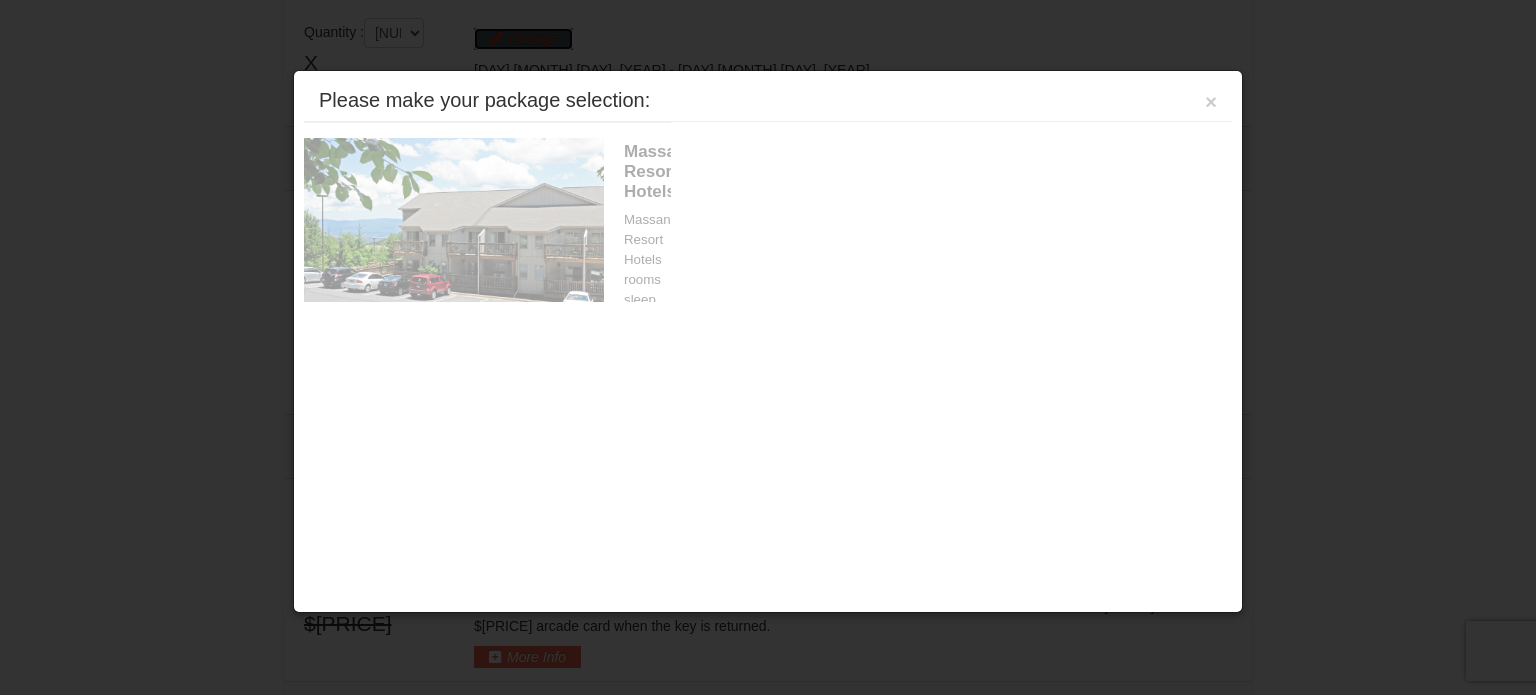 scroll, scrollTop: 635, scrollLeft: 0, axis: vertical 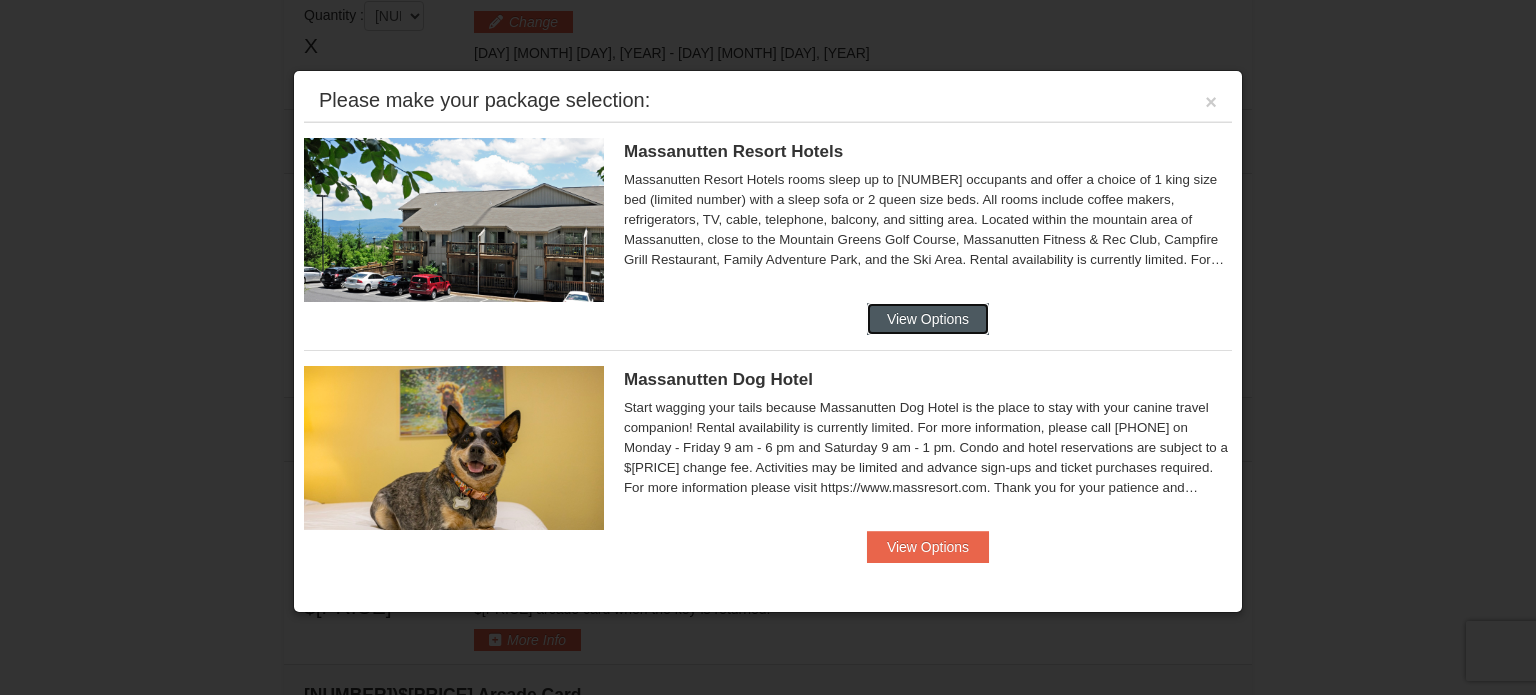 click on "View Options" at bounding box center [928, 319] 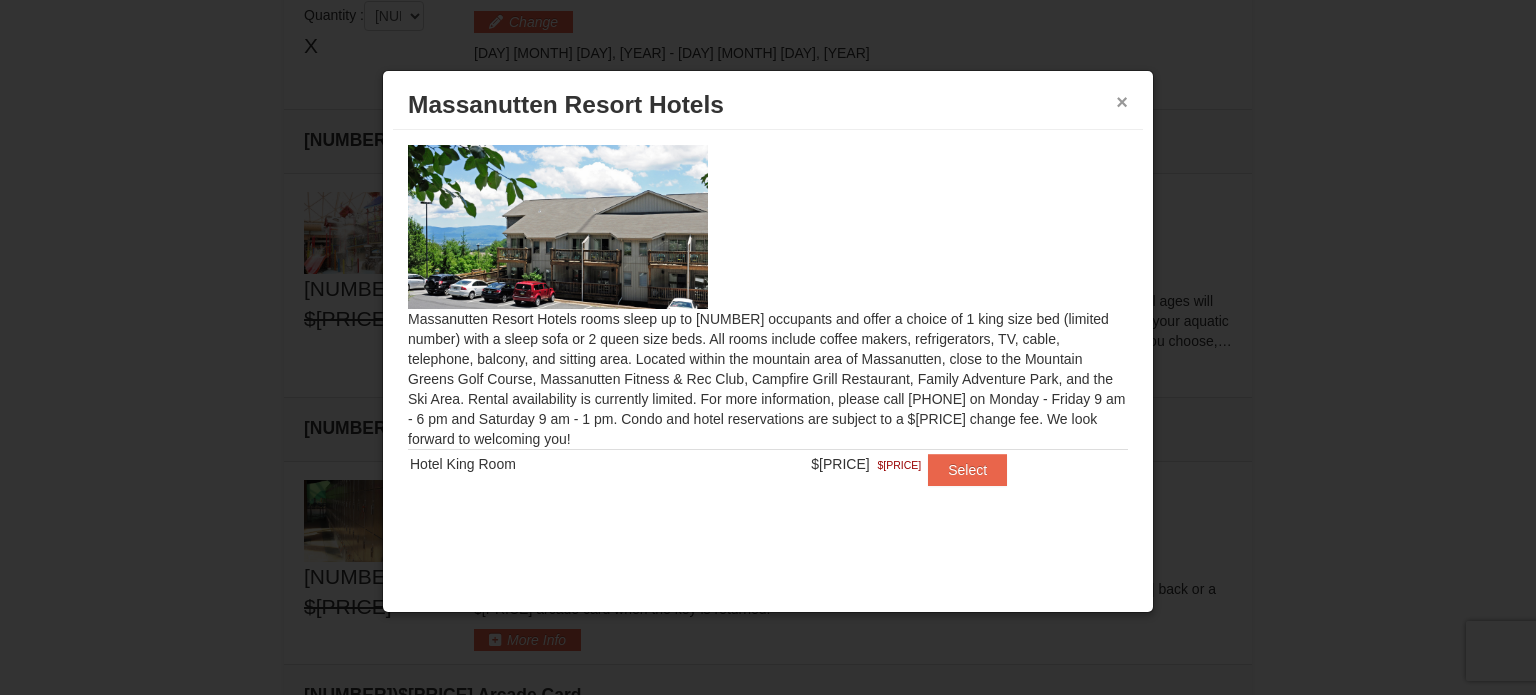 click on "×" at bounding box center [1122, 102] 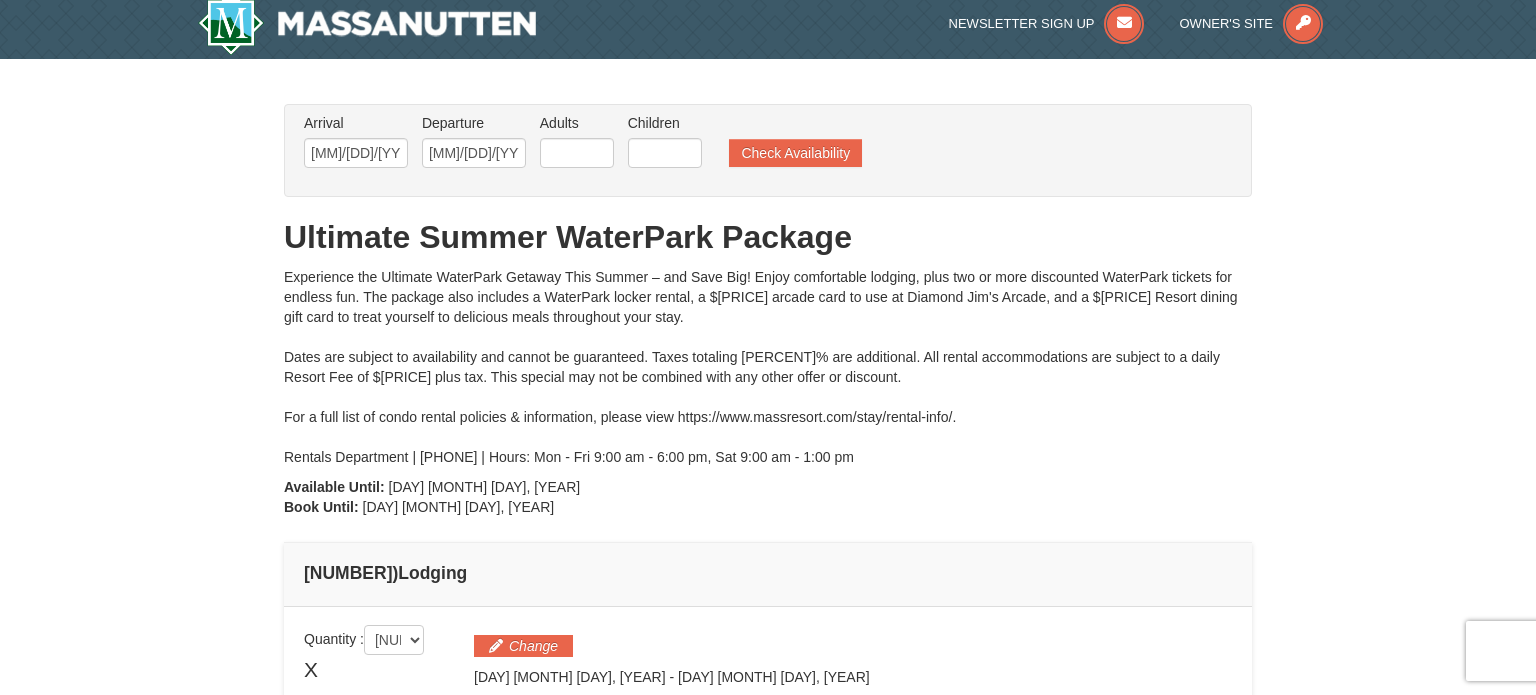 scroll, scrollTop: 0, scrollLeft: 0, axis: both 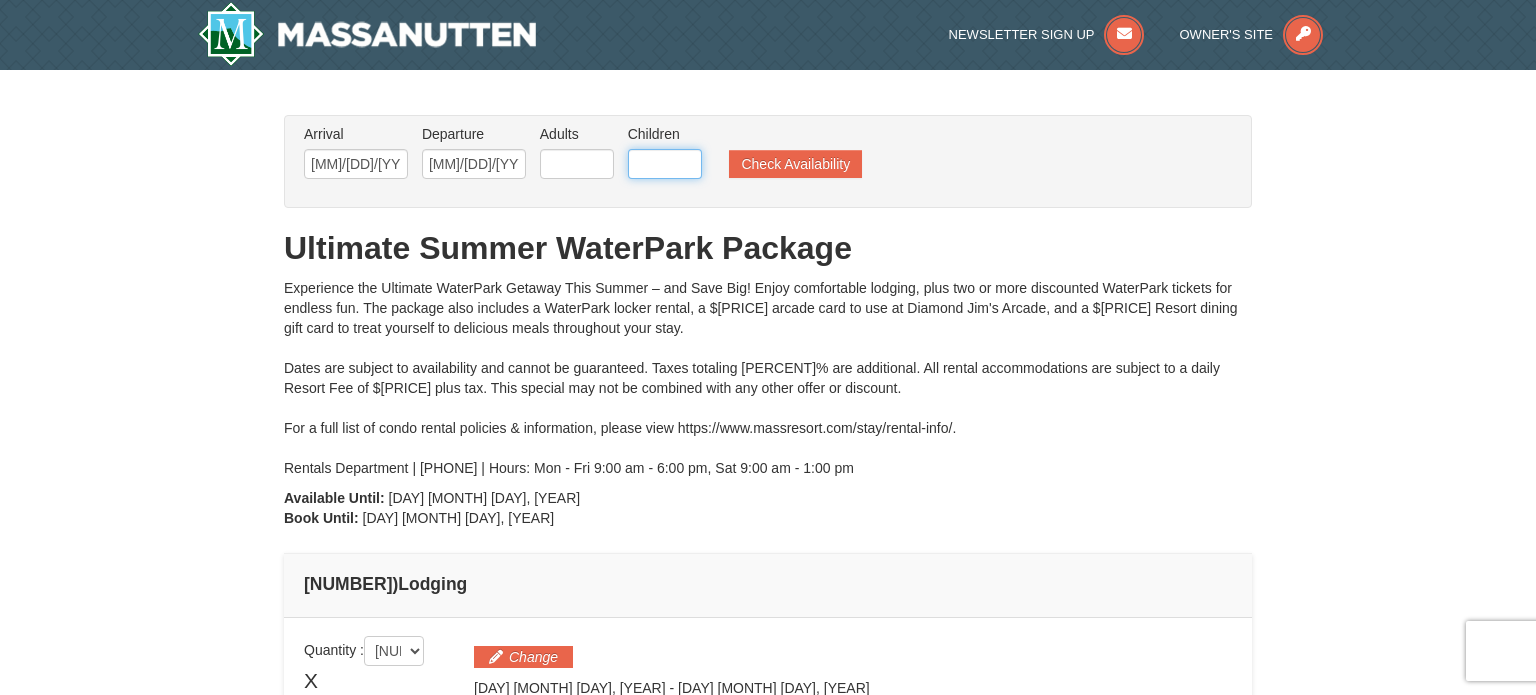 click on "0" at bounding box center [665, 164] 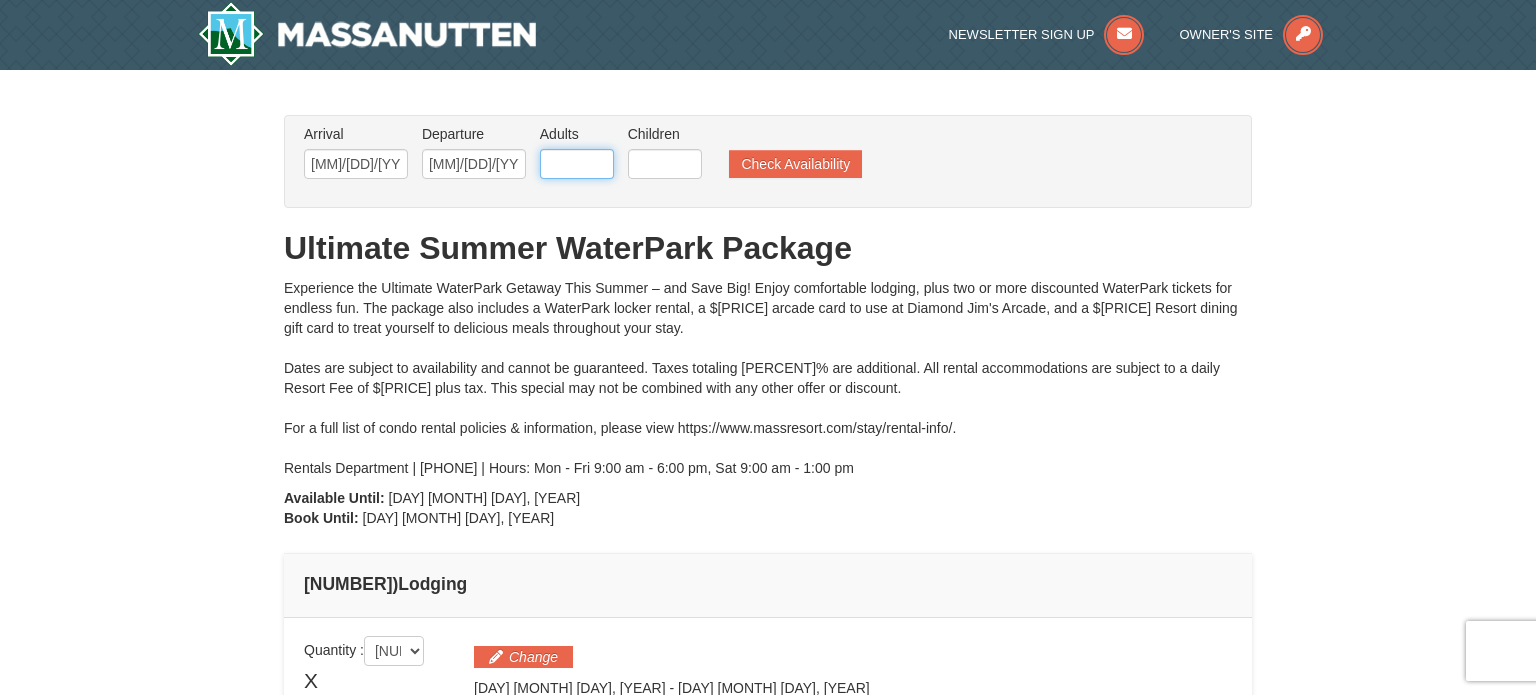 type on "[NUMBER]" 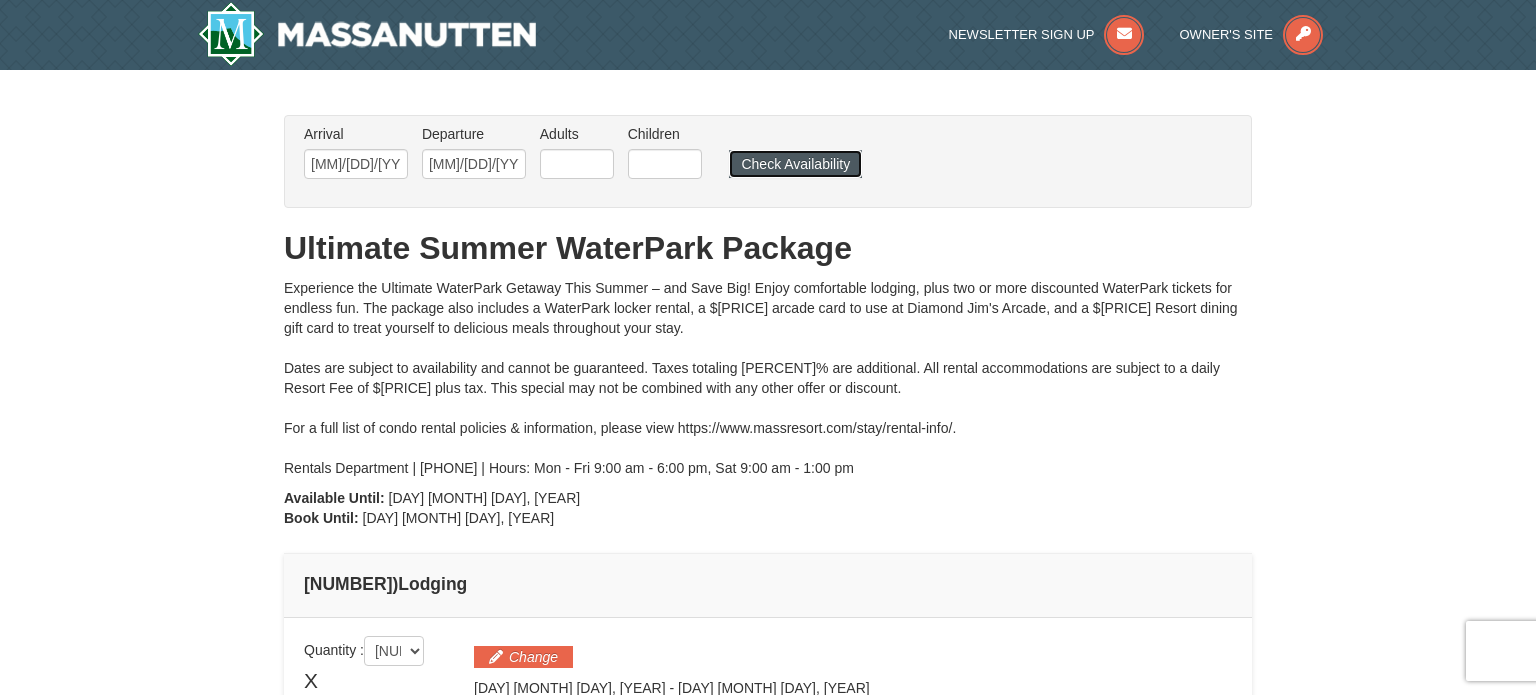 click on "Check Availability" at bounding box center [795, 164] 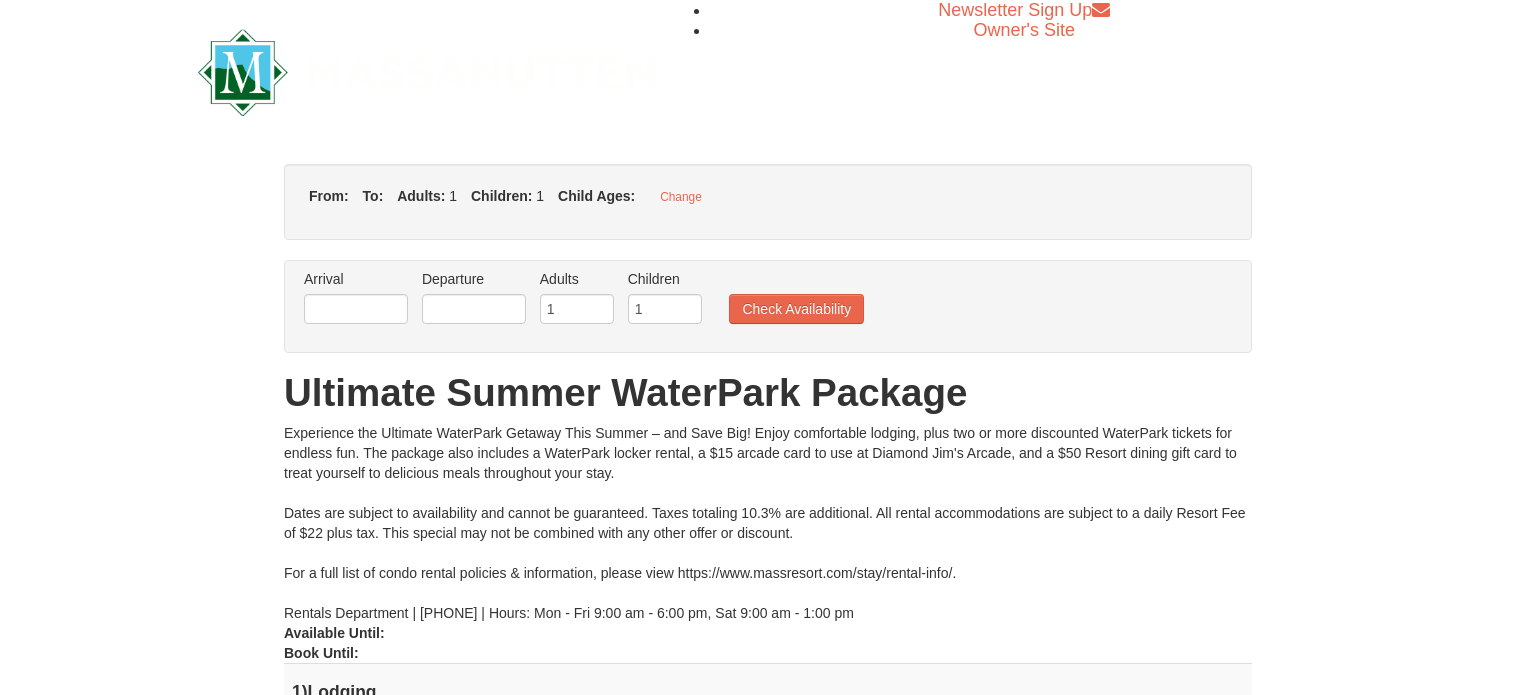 scroll, scrollTop: 0, scrollLeft: 0, axis: both 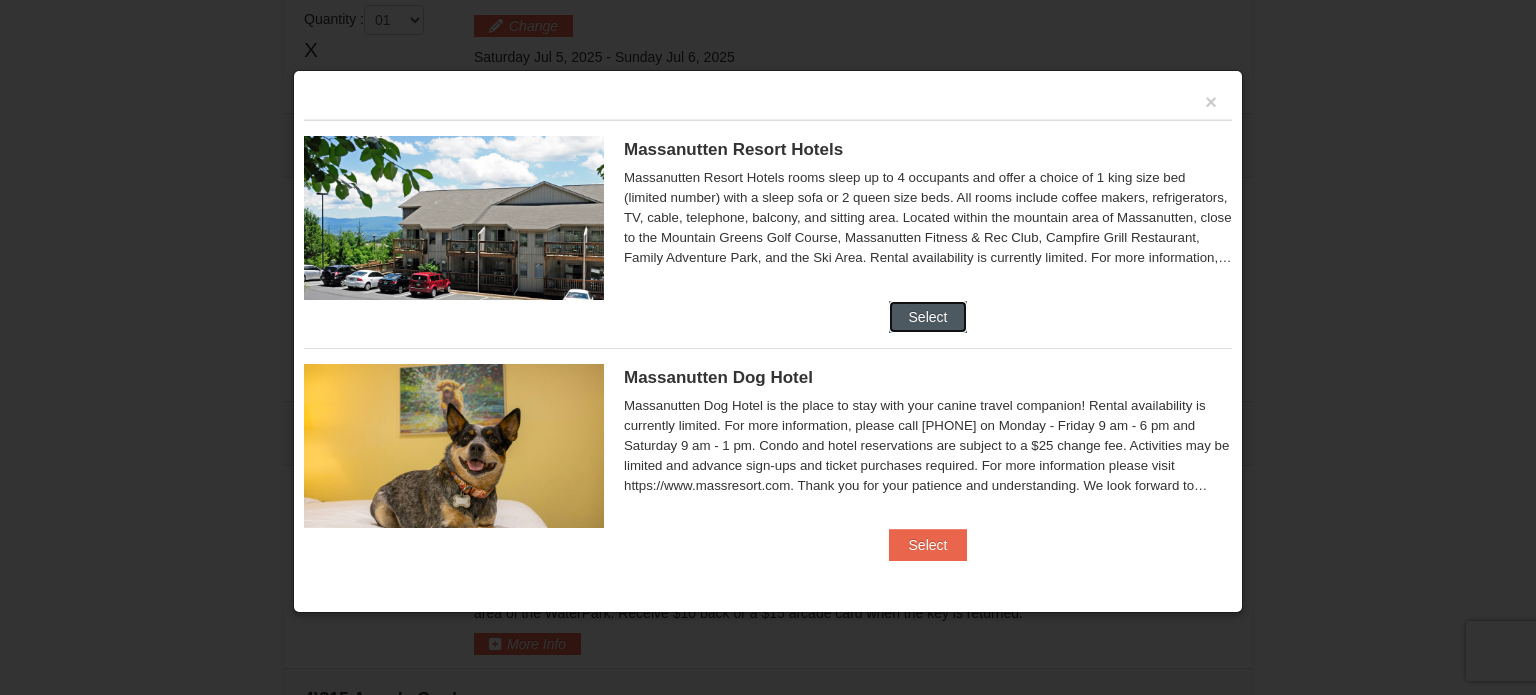 click on "Select" at bounding box center [928, 317] 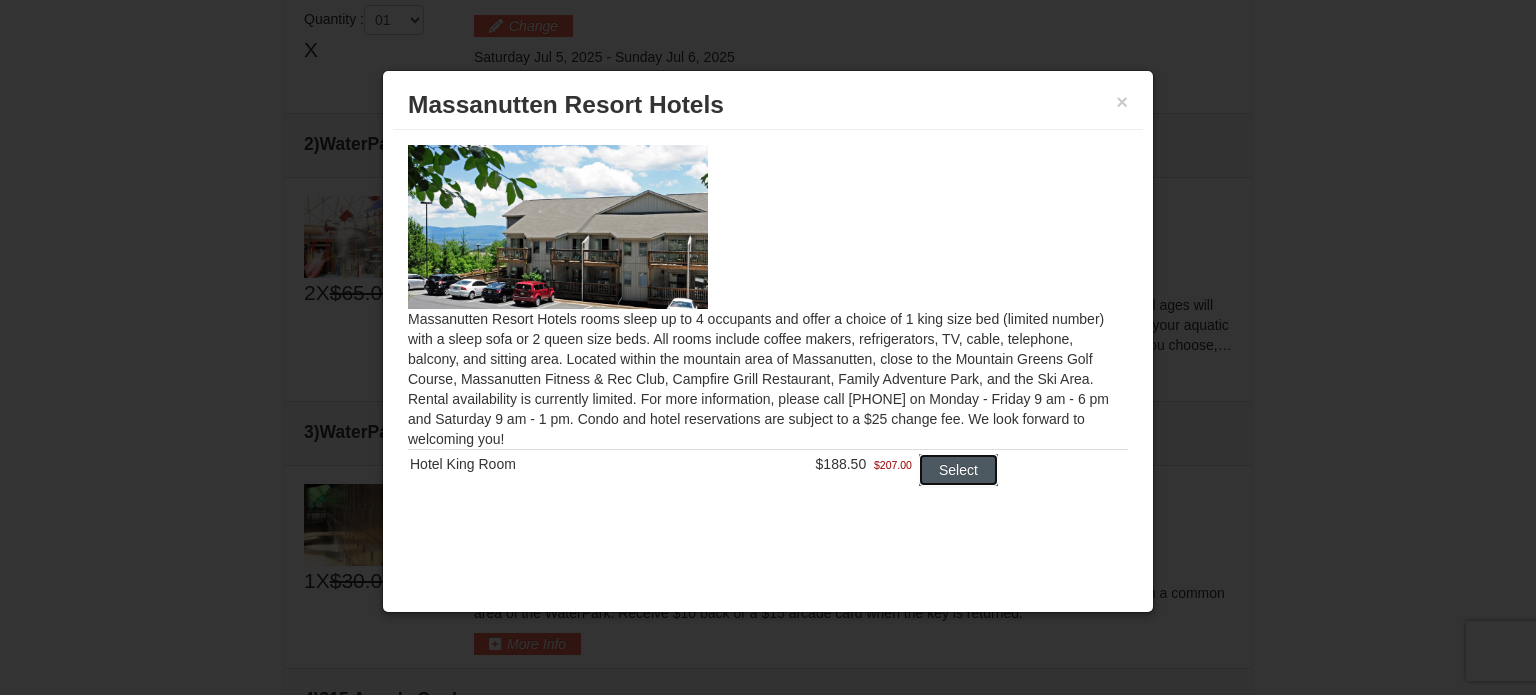 click on "Select" at bounding box center [958, 470] 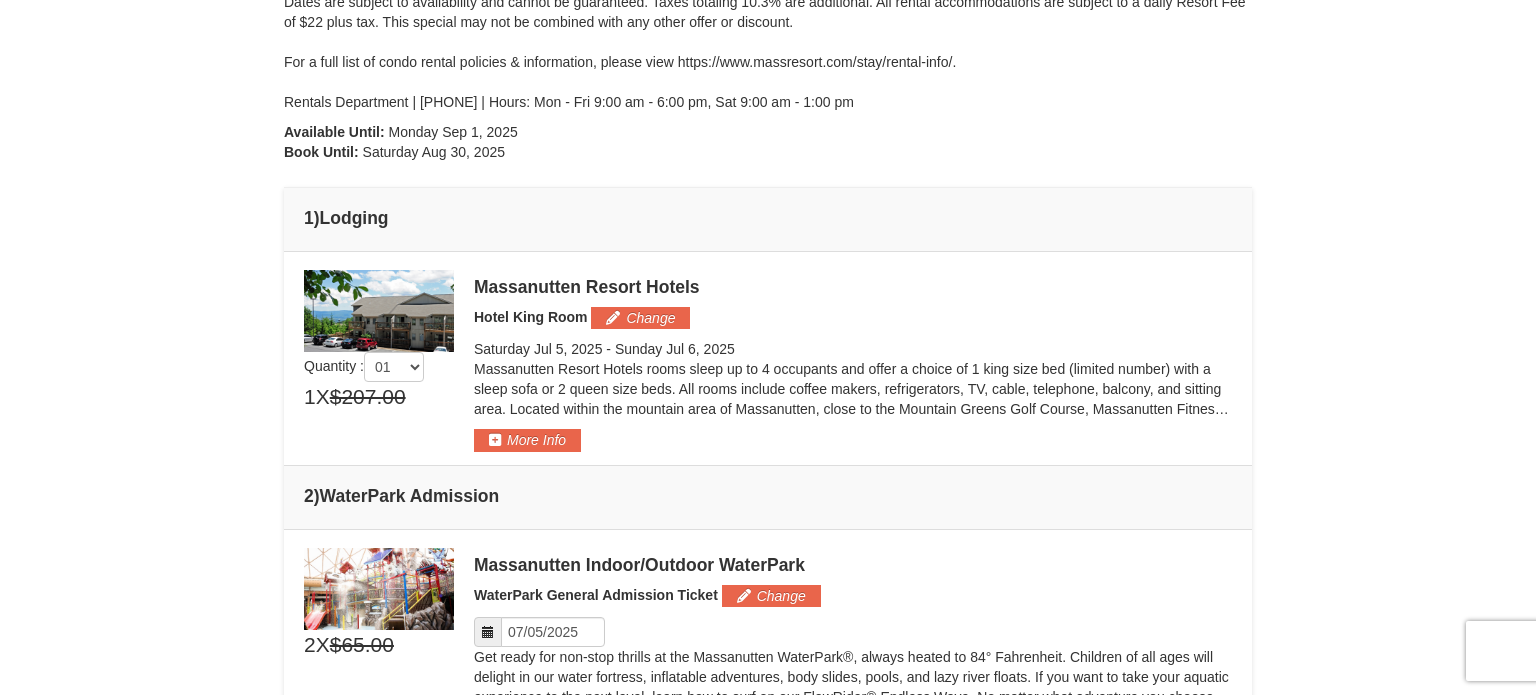 scroll, scrollTop: 337, scrollLeft: 0, axis: vertical 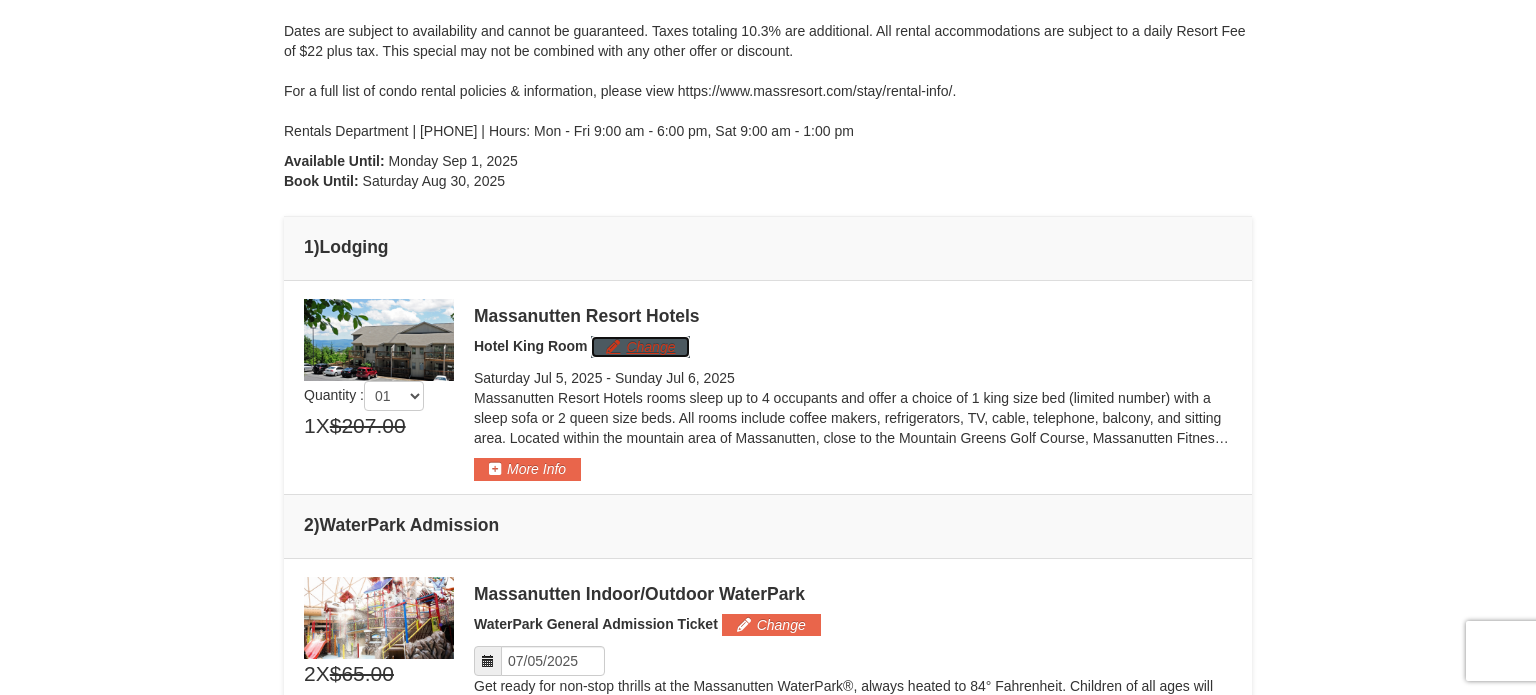click on "Change" at bounding box center [640, 347] 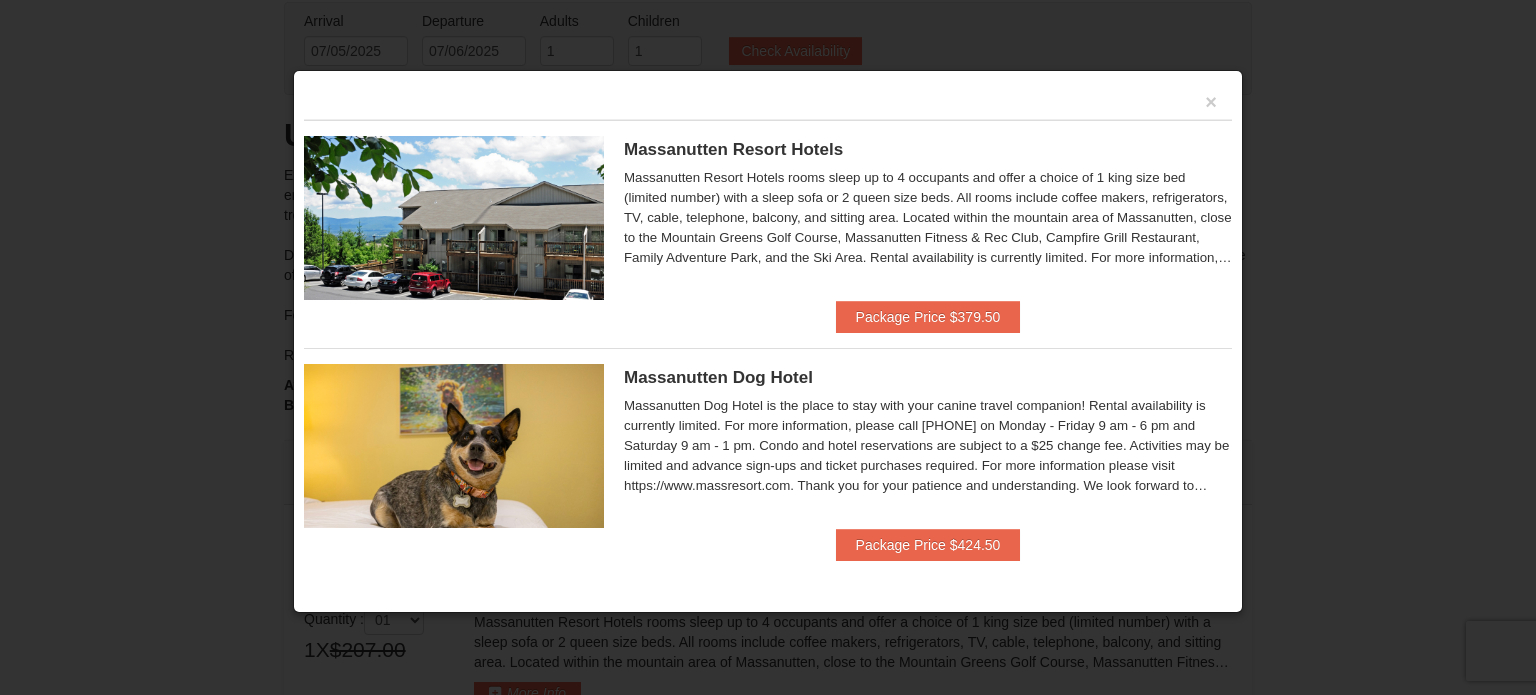 scroll, scrollTop: 110, scrollLeft: 0, axis: vertical 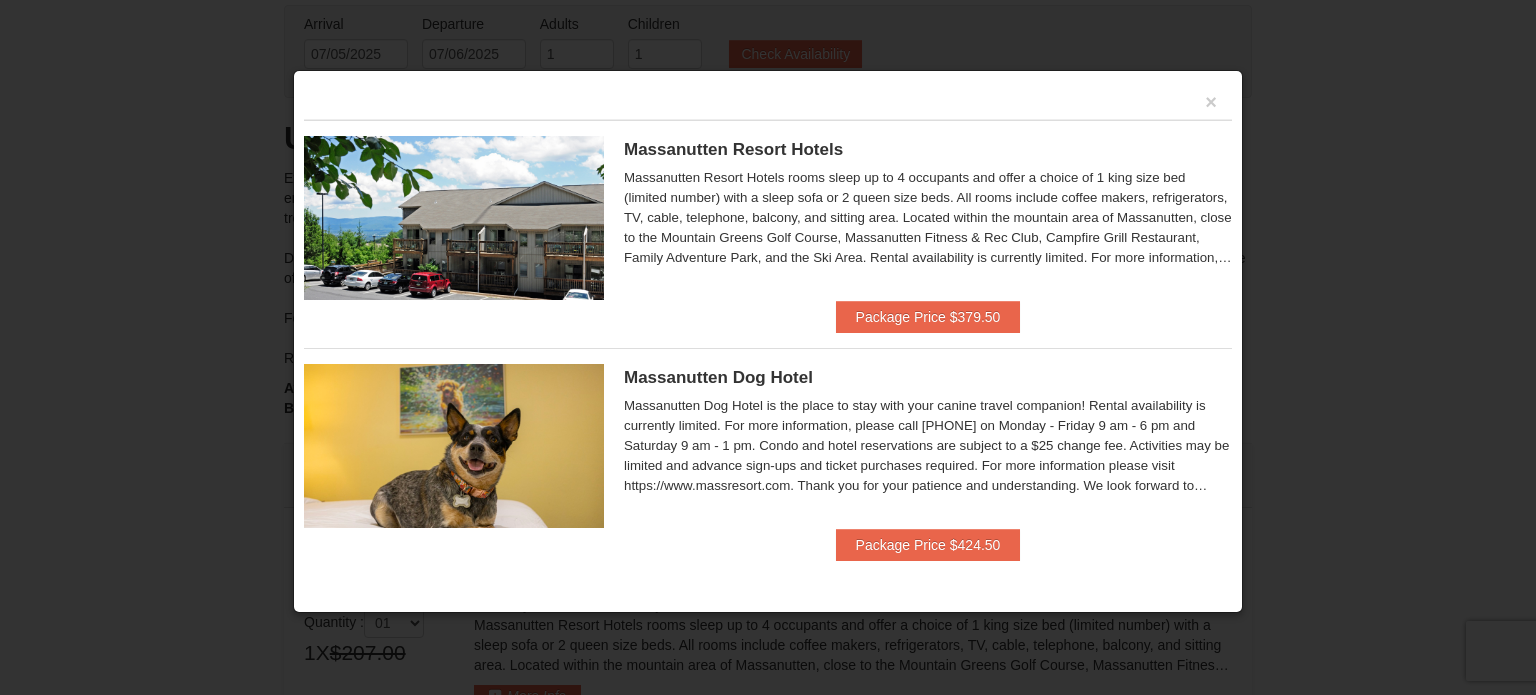 click on "Start wagging your tails because Massanutten Dog Hotel is the place to stay with your canine travel companion!
Rental availability is currently limited. For more information, please call 540.289.4952 on Monday - Friday 9 am - 6 pm and Saturday 9 am - 1 pm. Condo and hotel reservations are subject to a $25 change fee.
Activities may be limited and advance sign-ups and ticket purchases required. For more information please visit https://www.massresort.com. Thank you for your patience and understanding. We look forward to welcoming you!" at bounding box center [928, 446] 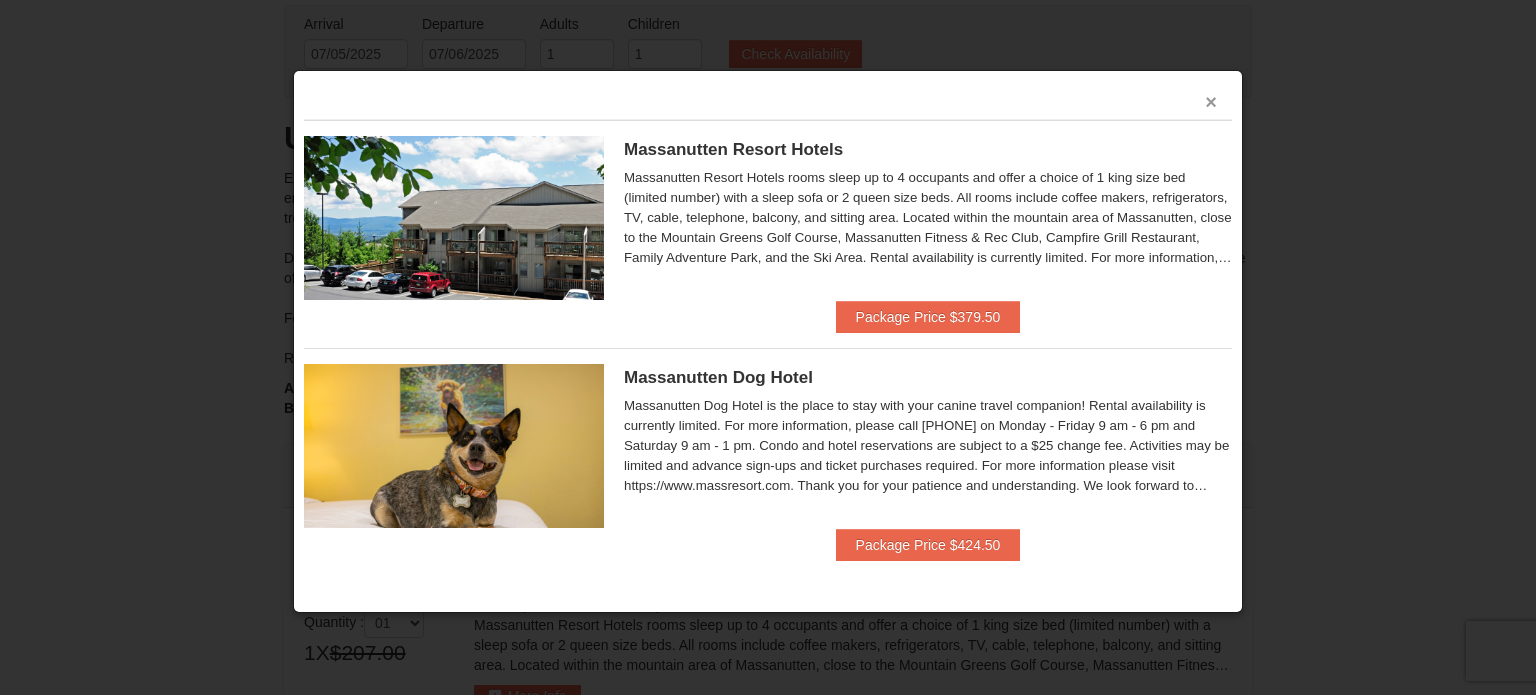click on "×" at bounding box center [1211, 102] 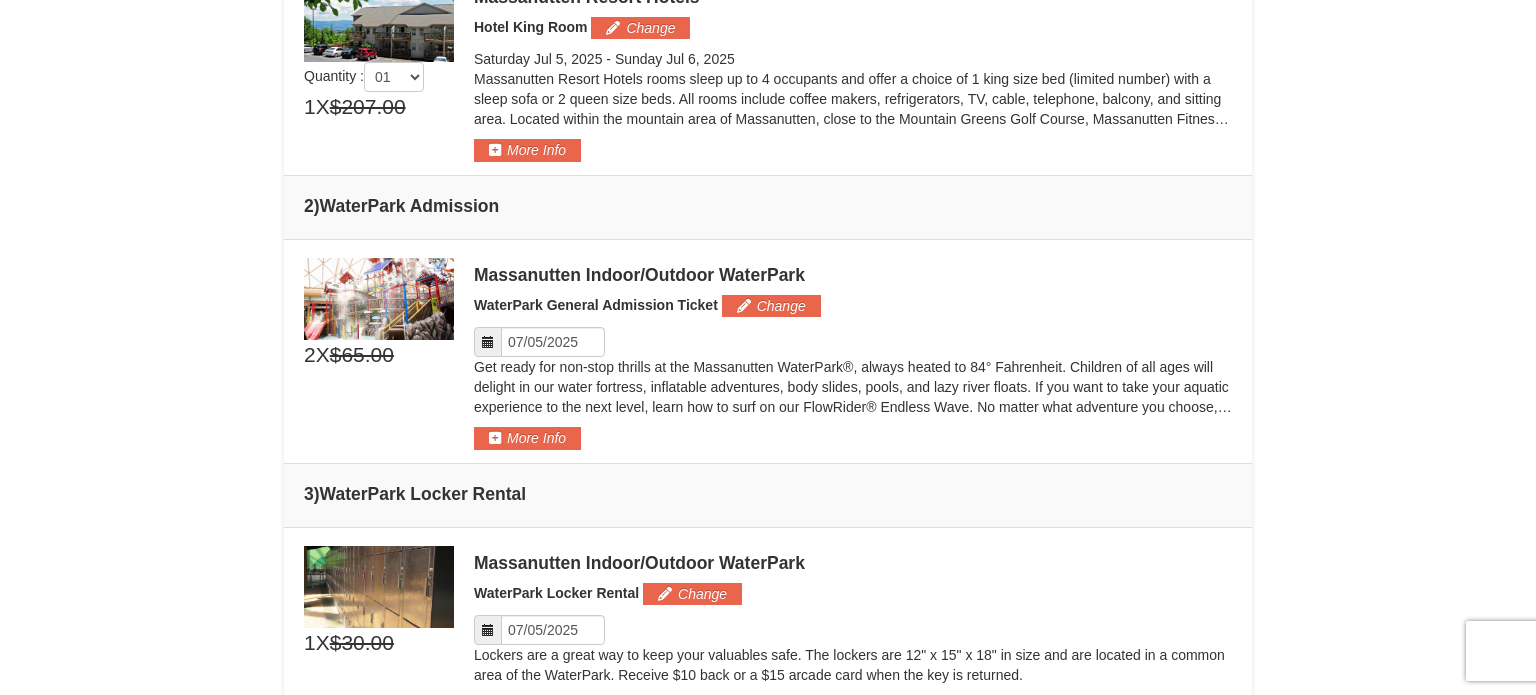 scroll, scrollTop: 535, scrollLeft: 0, axis: vertical 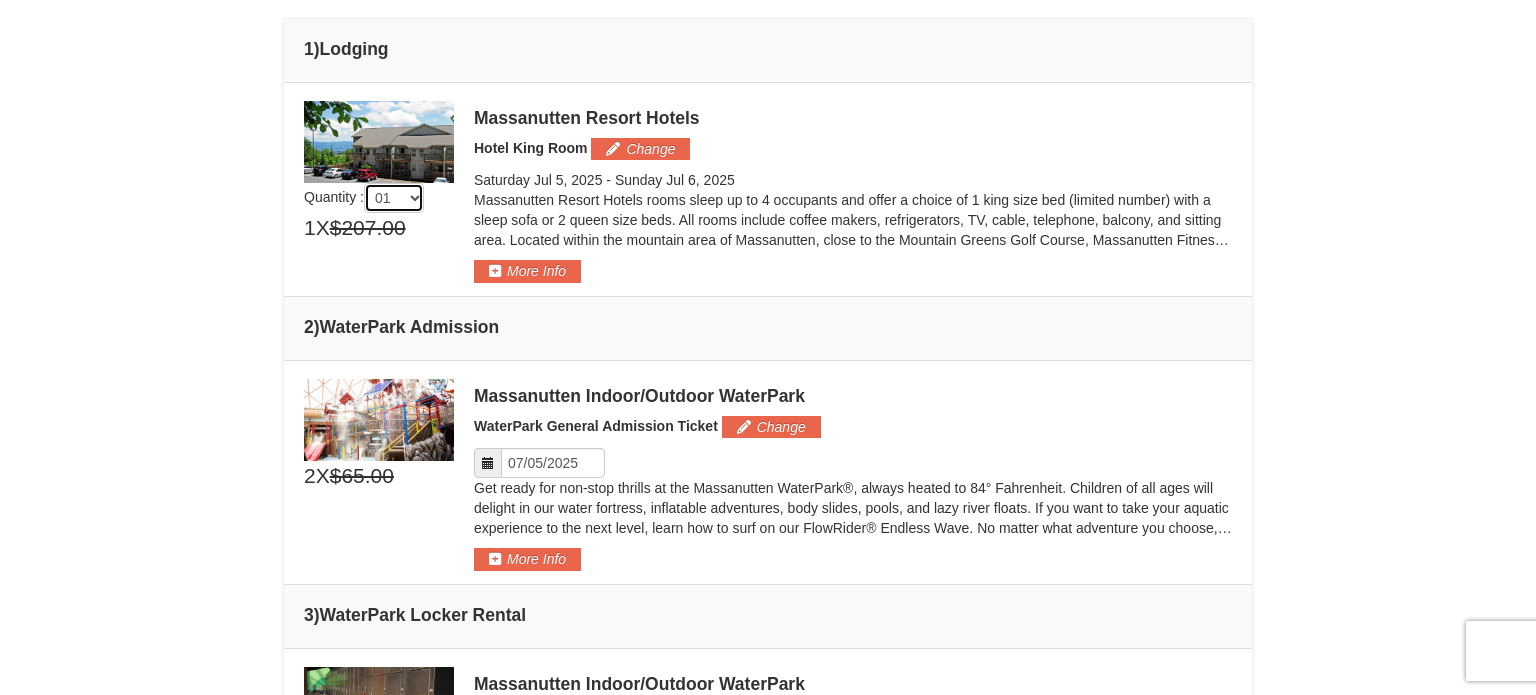 click on "01
02
03
04
05" at bounding box center [394, 198] 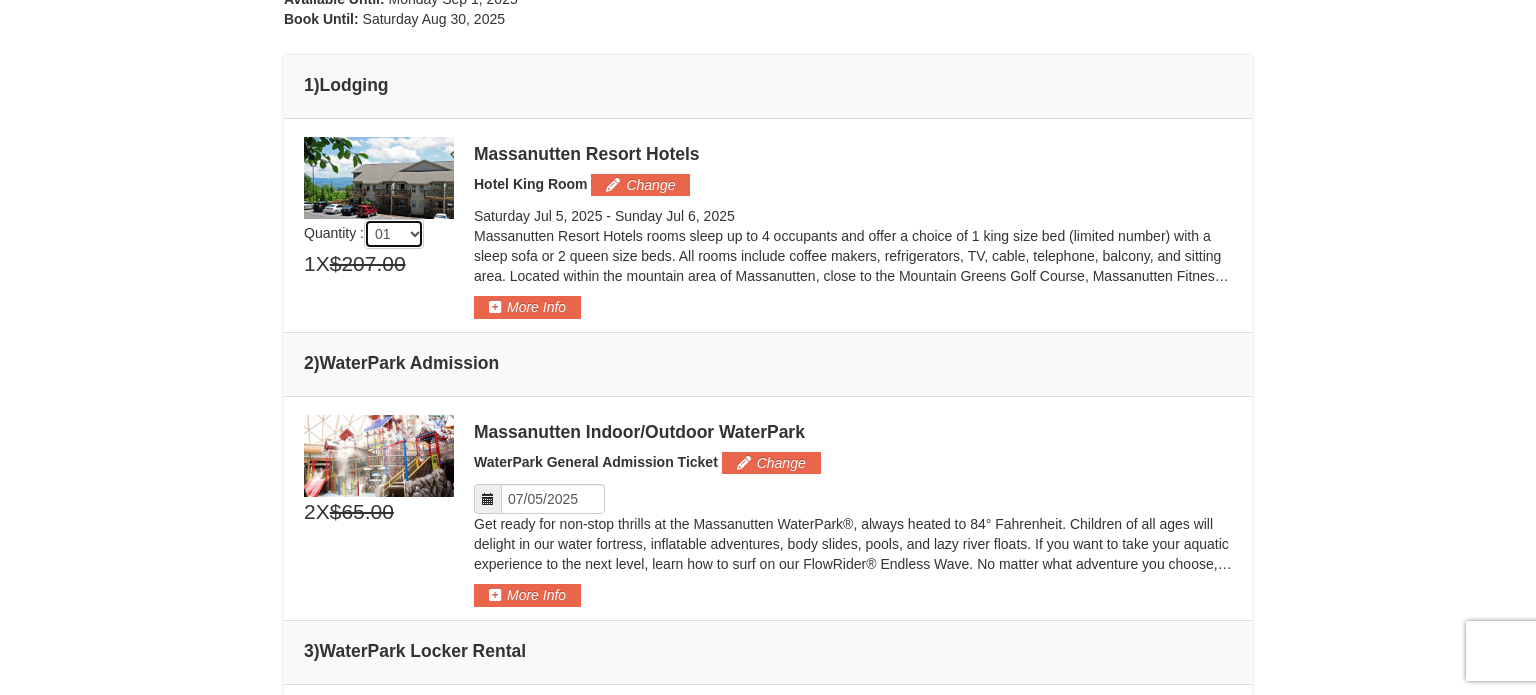 scroll, scrollTop: 491, scrollLeft: 0, axis: vertical 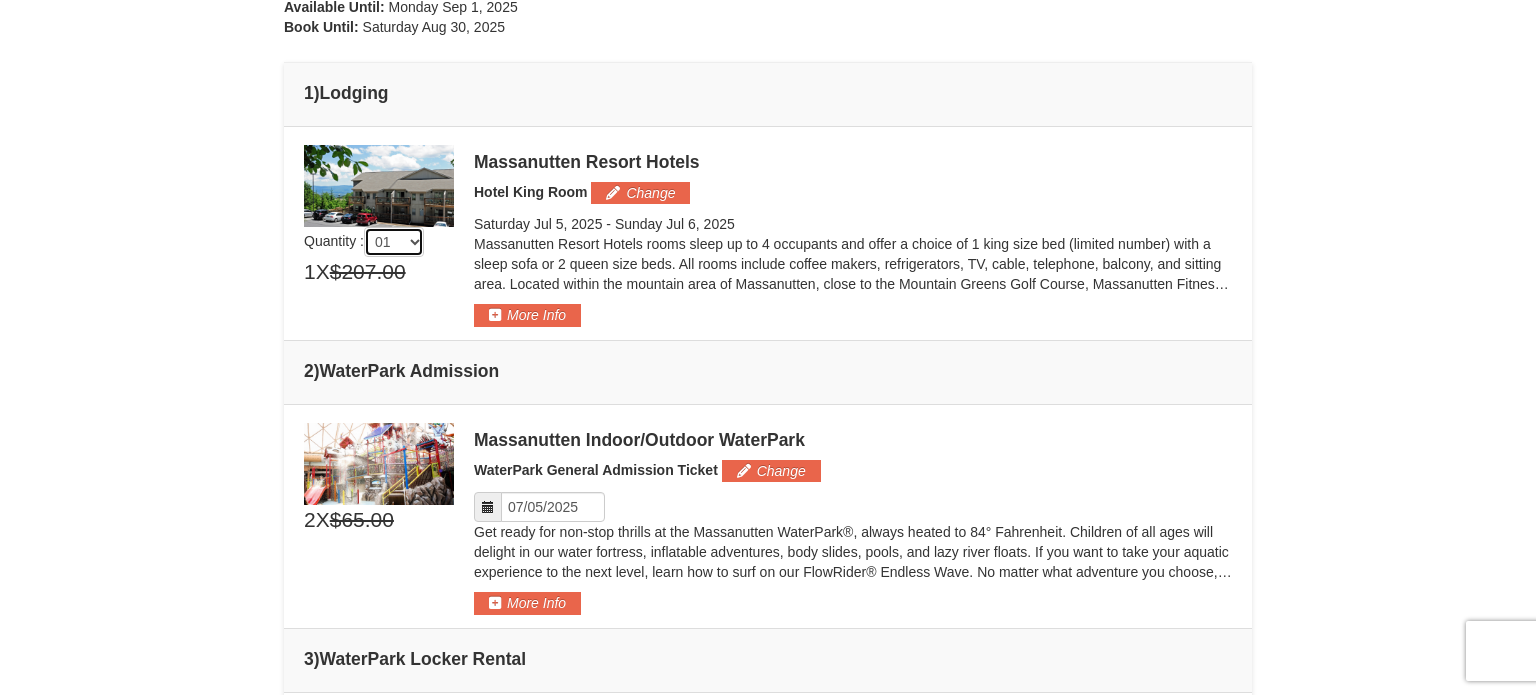 click on "01
02
03
04
05" at bounding box center (394, 242) 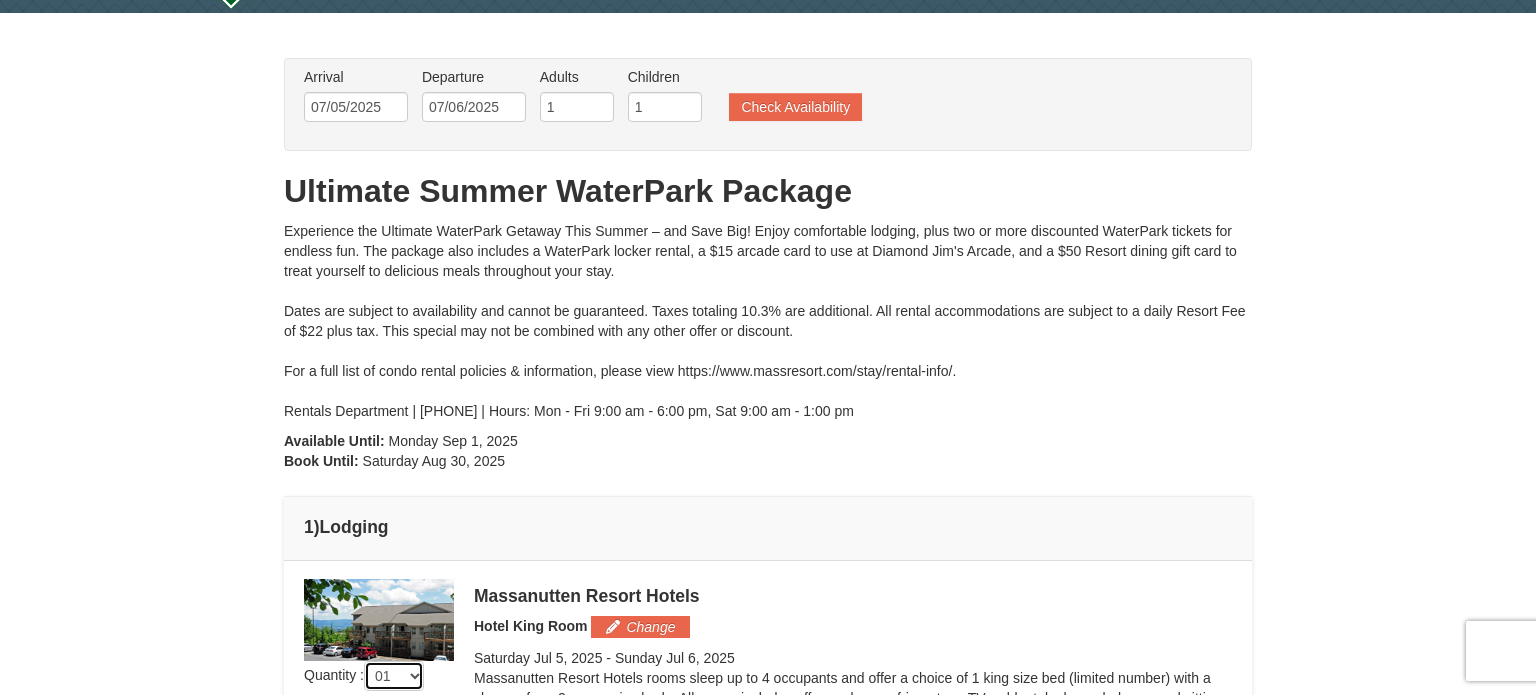 scroll, scrollTop: 0, scrollLeft: 0, axis: both 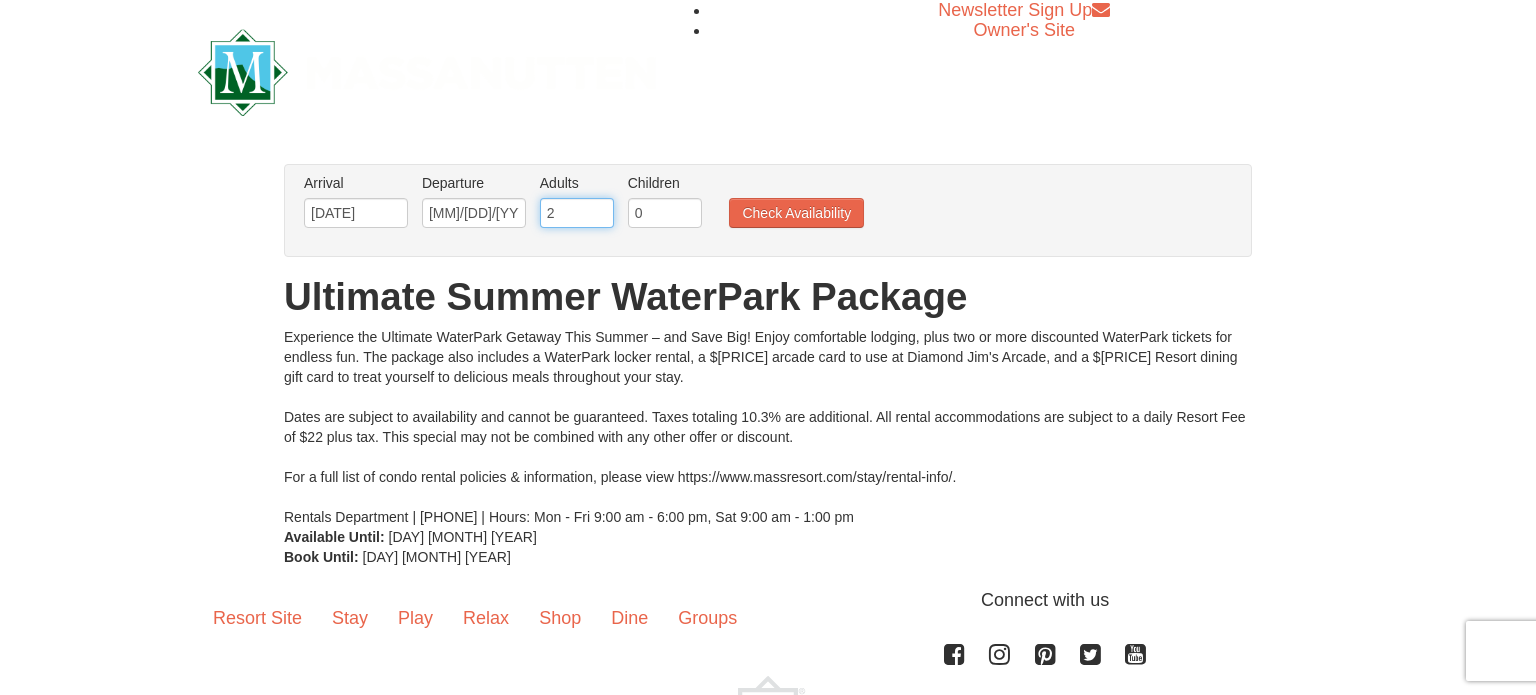 type on "1" 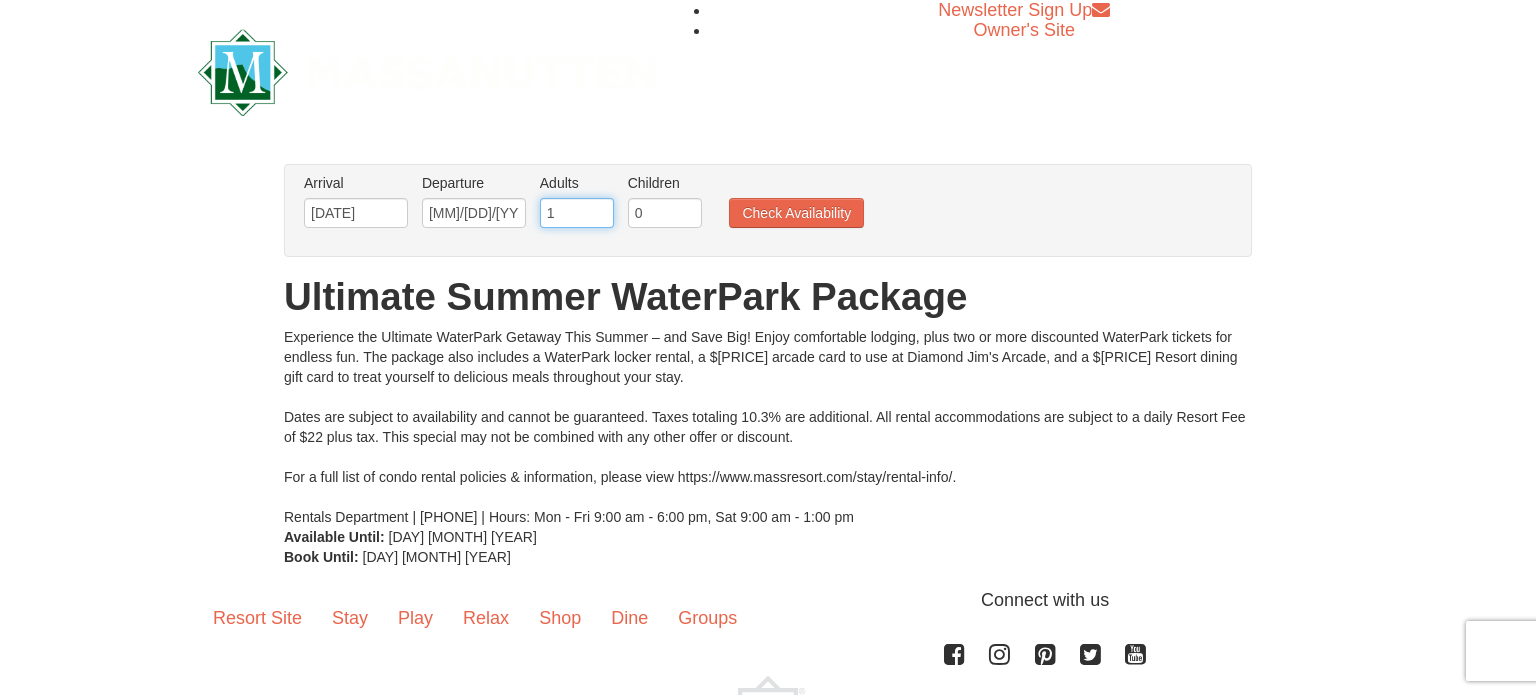click on "1" at bounding box center (577, 213) 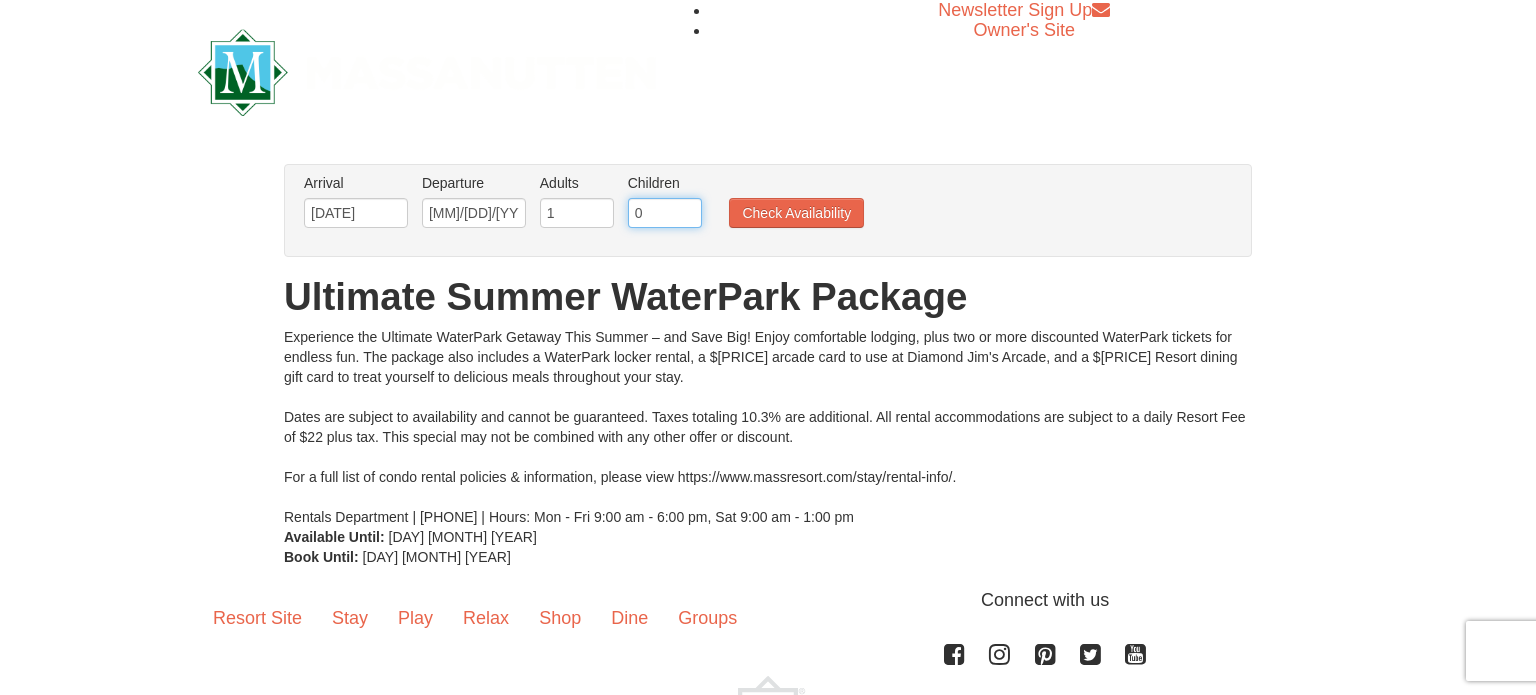 type on "1" 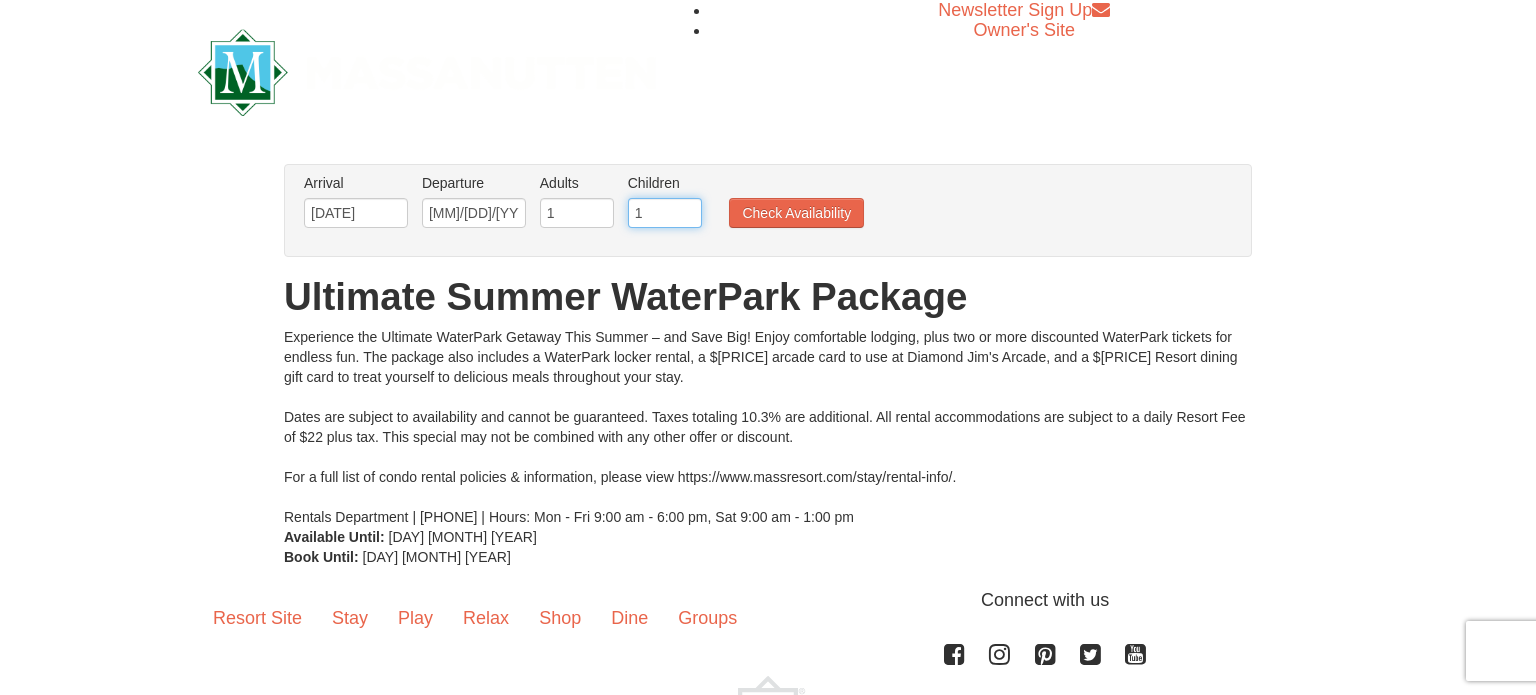 click on "1" at bounding box center (665, 213) 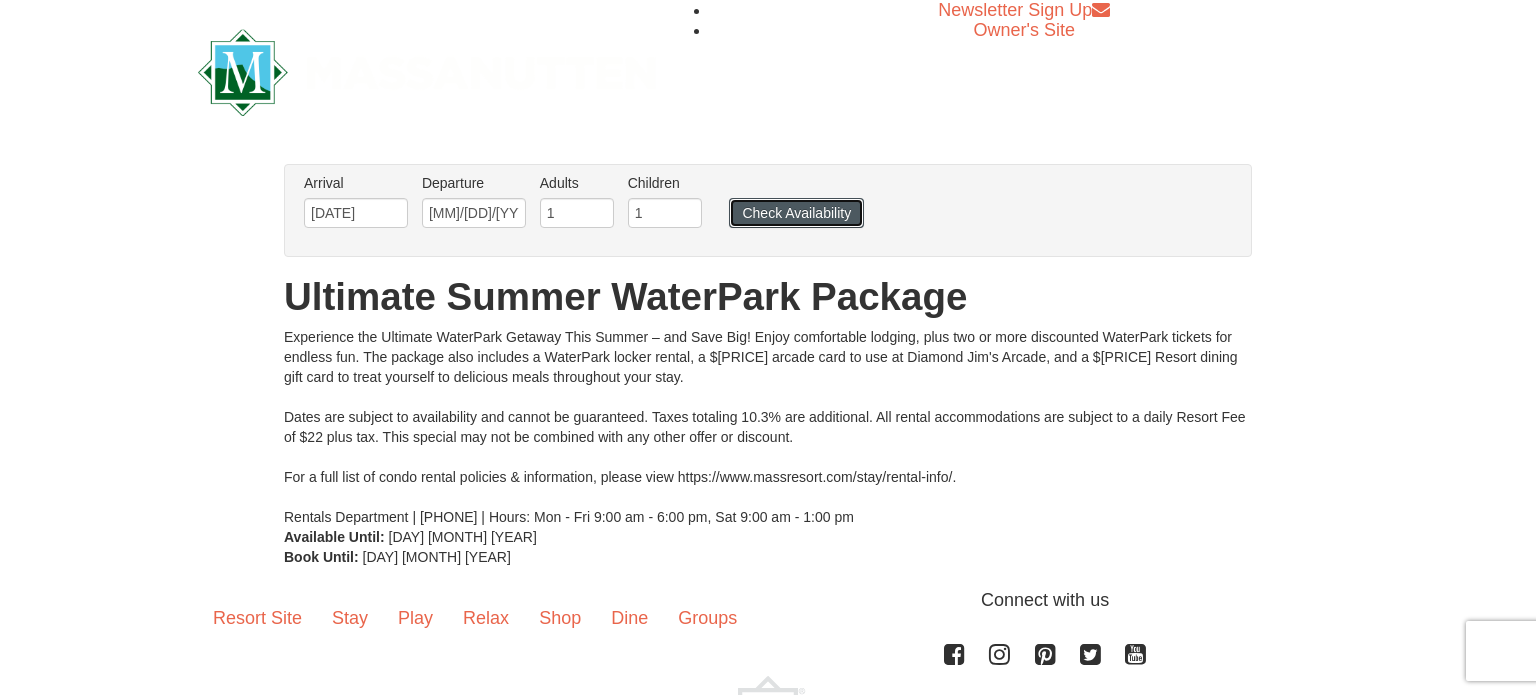click on "Check Availability" at bounding box center [796, 213] 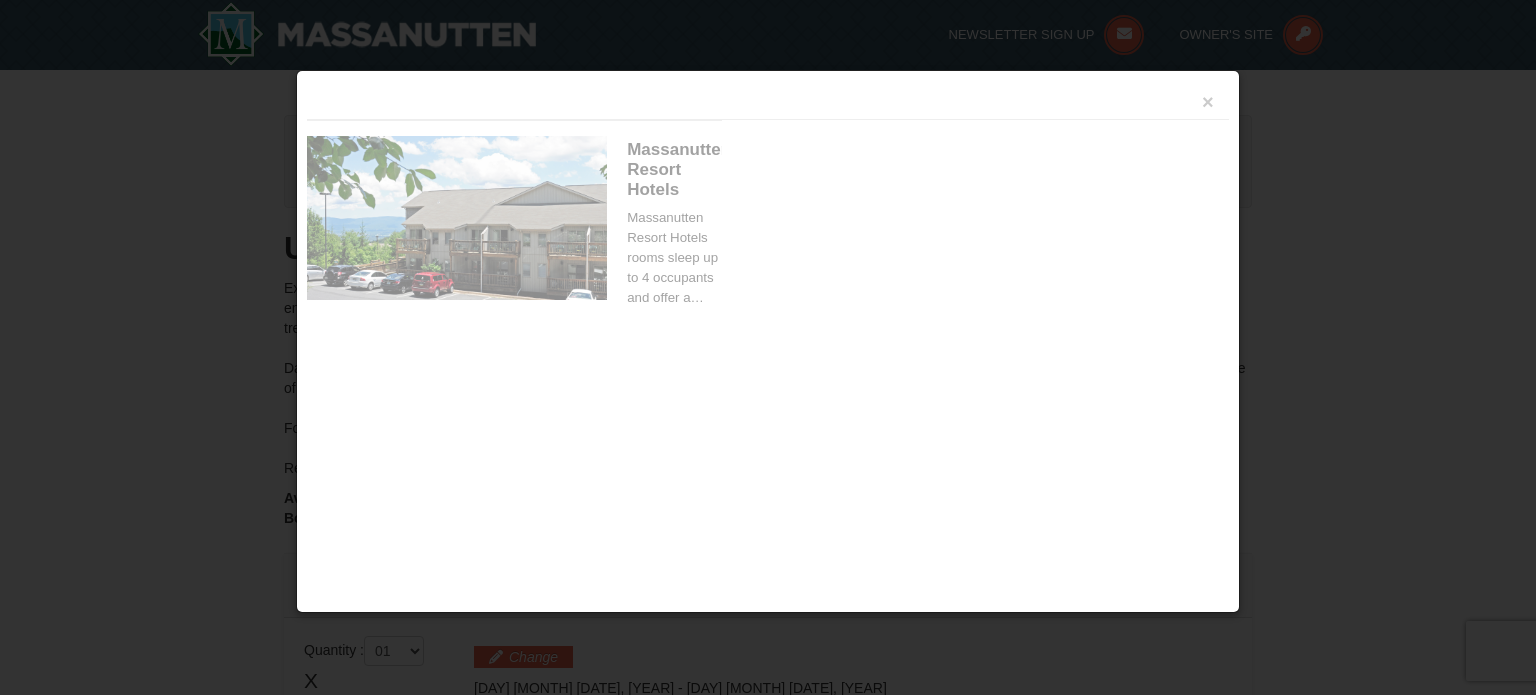 scroll, scrollTop: 629, scrollLeft: 0, axis: vertical 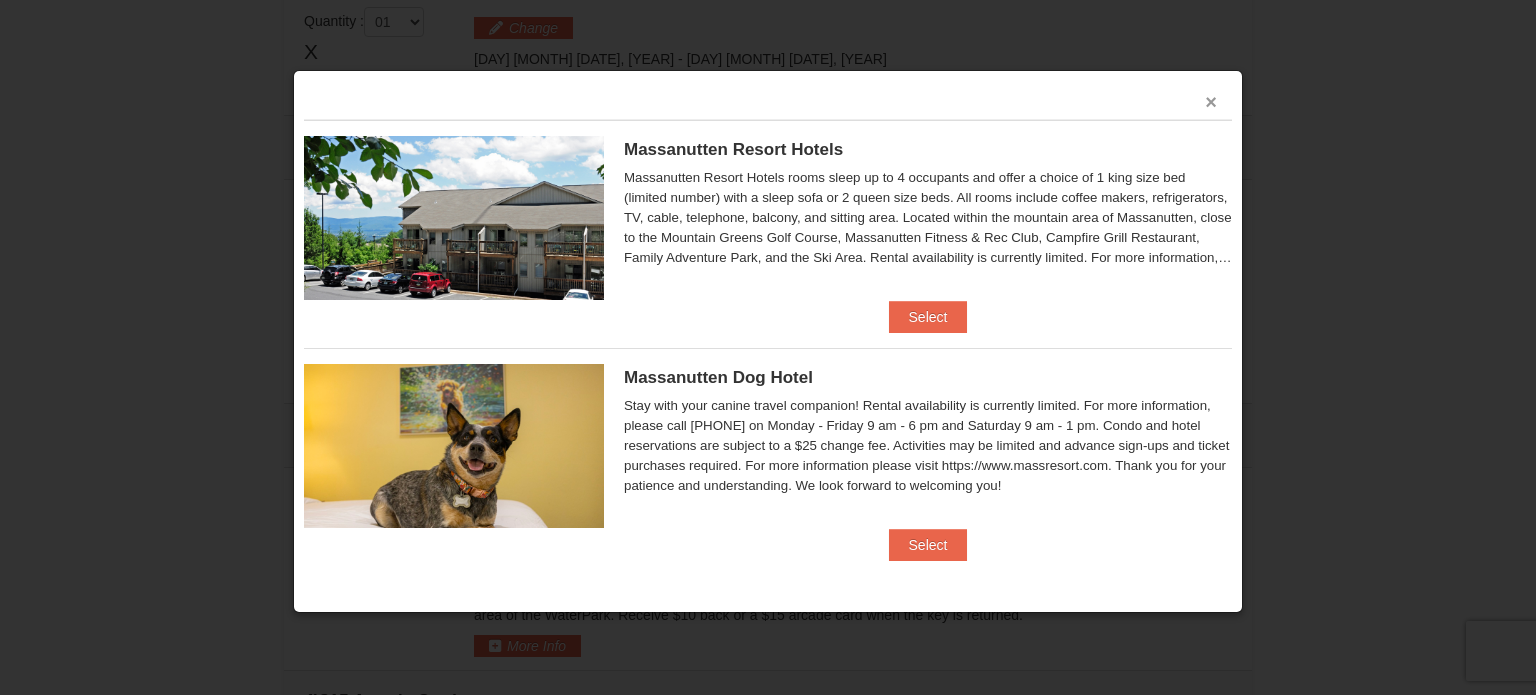 click on "×" at bounding box center [1211, 102] 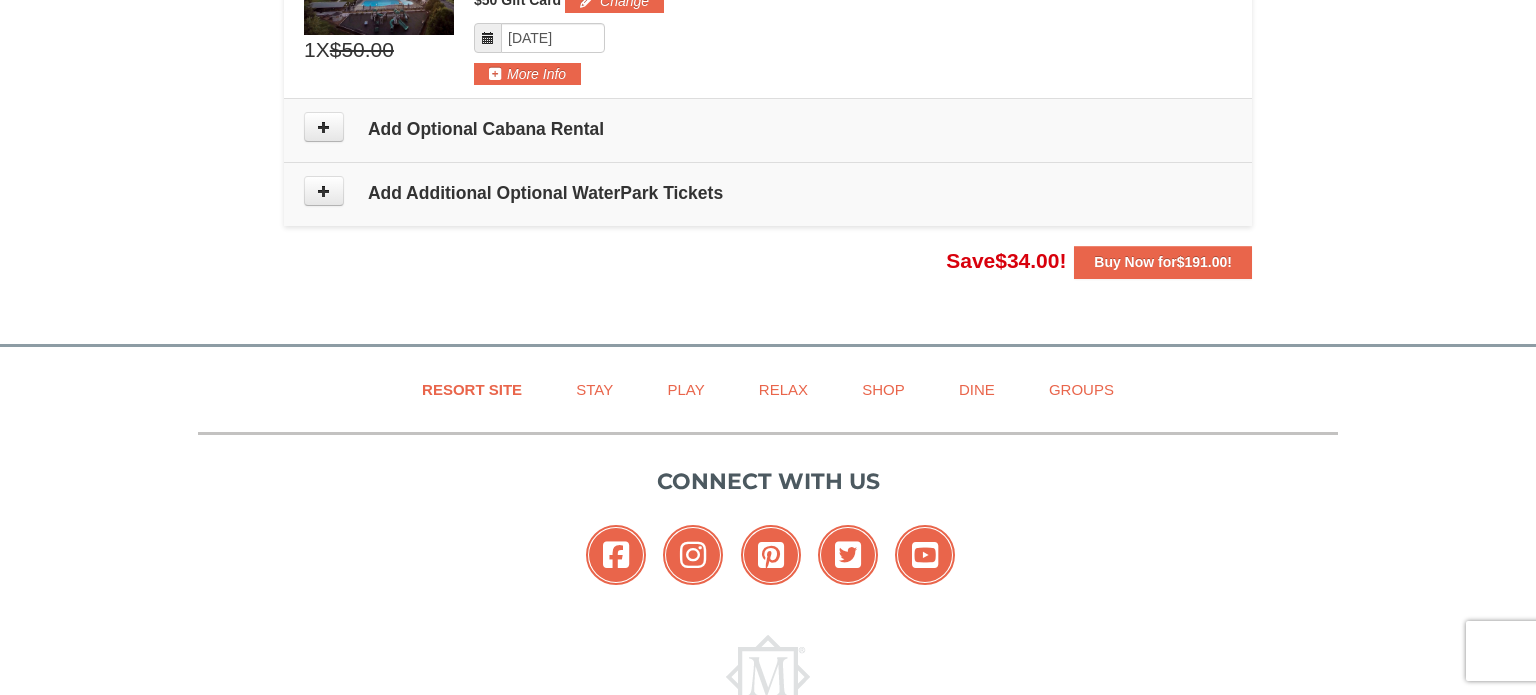 scroll, scrollTop: 0, scrollLeft: 0, axis: both 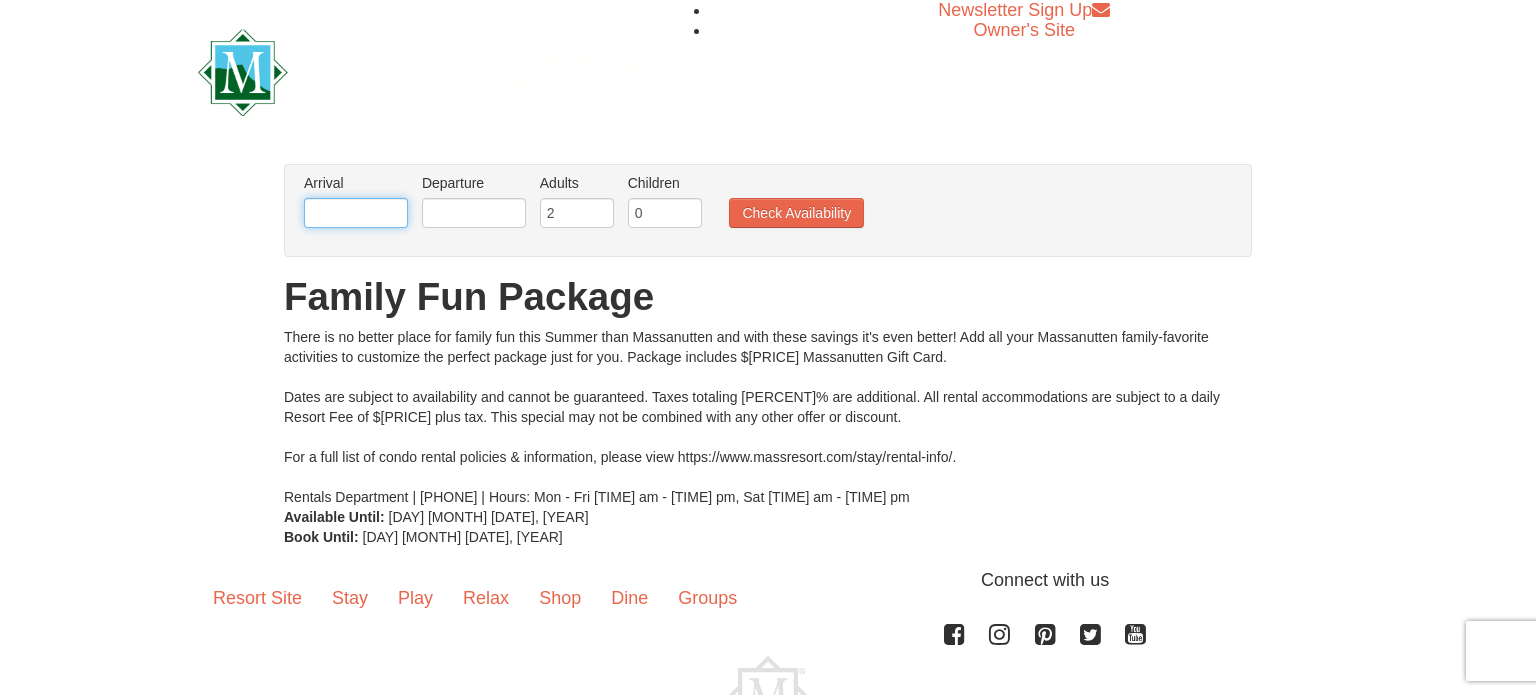 click at bounding box center [356, 213] 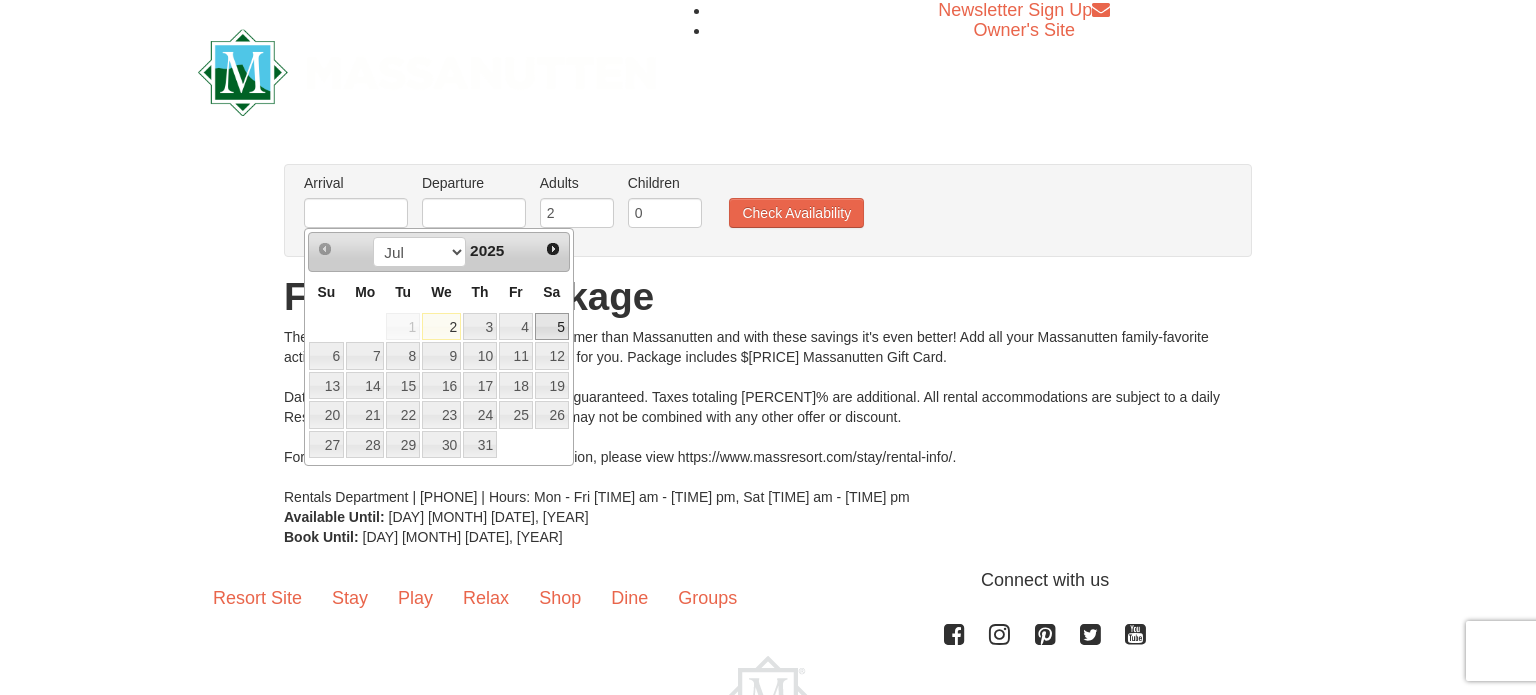 click on "5" at bounding box center [552, 327] 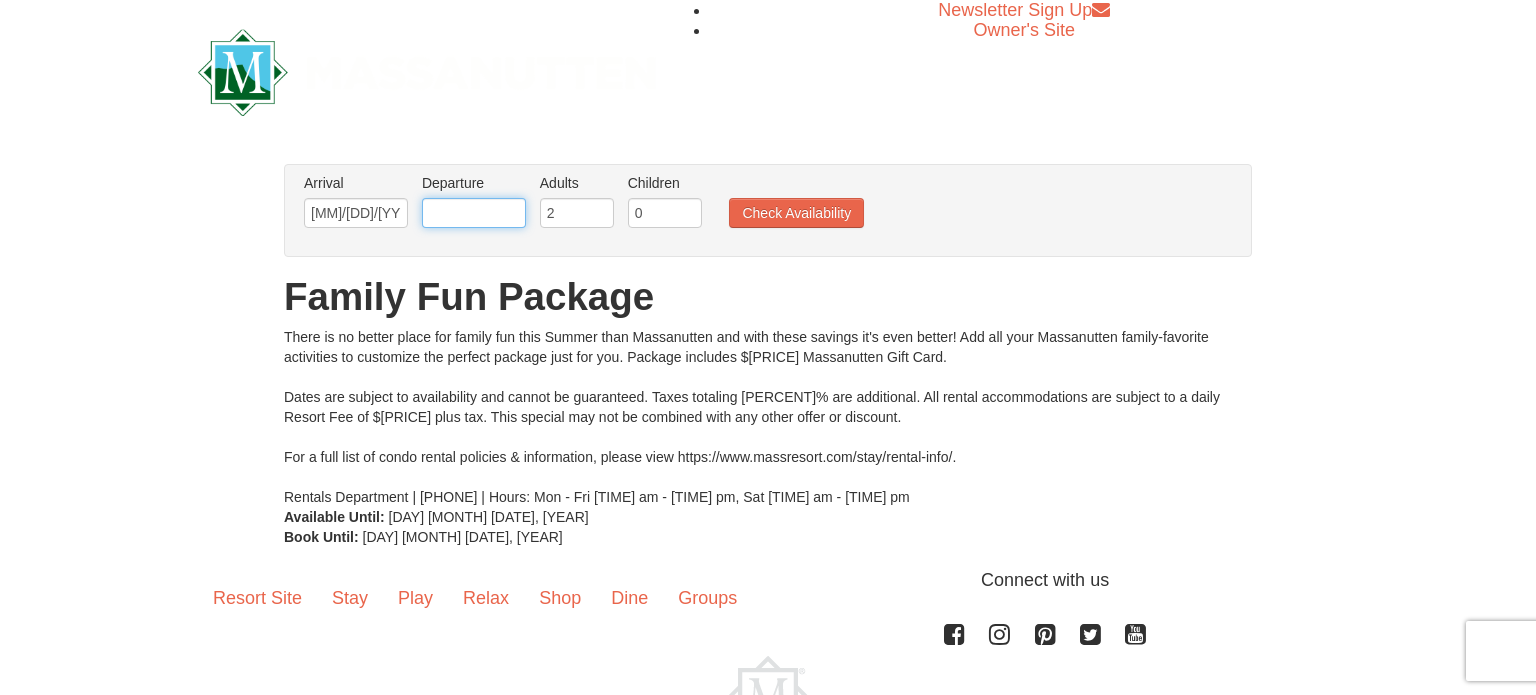 click at bounding box center (474, 213) 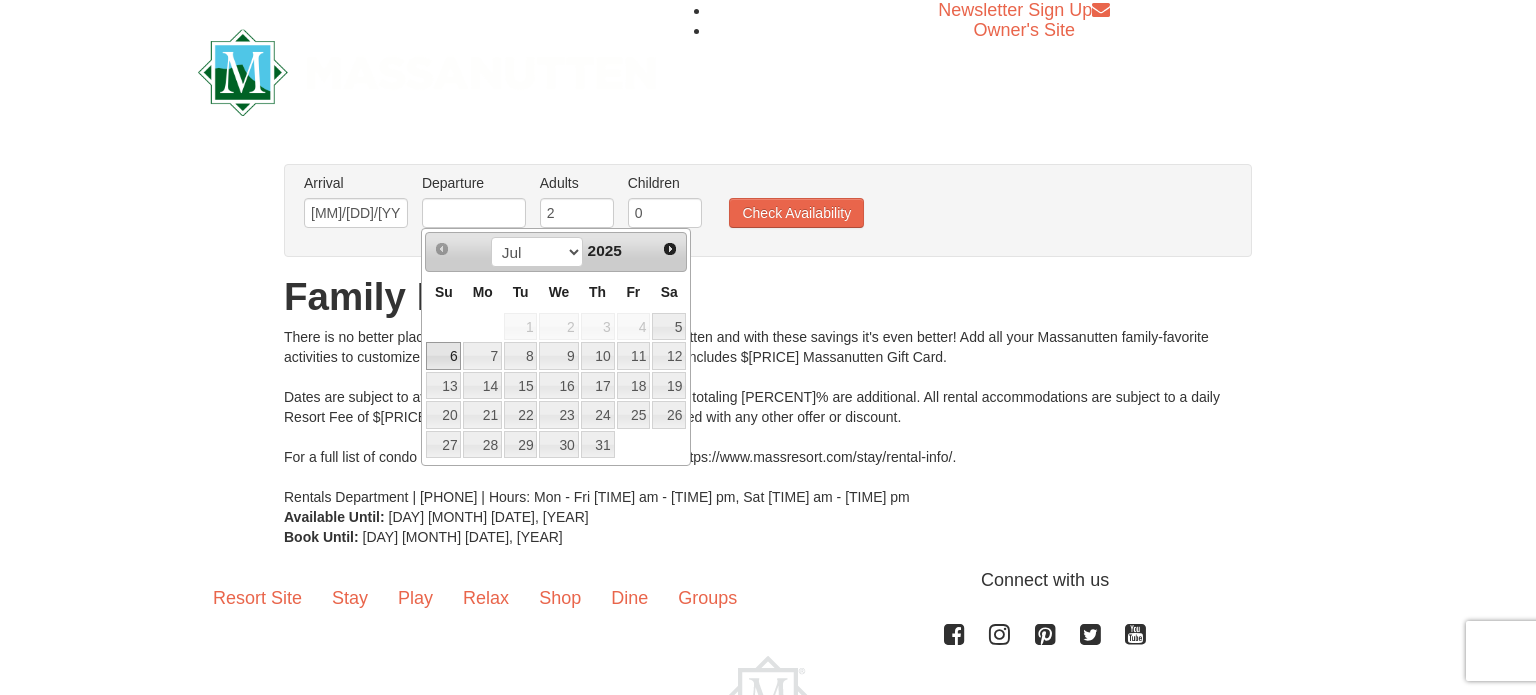 click on "6" at bounding box center [443, 356] 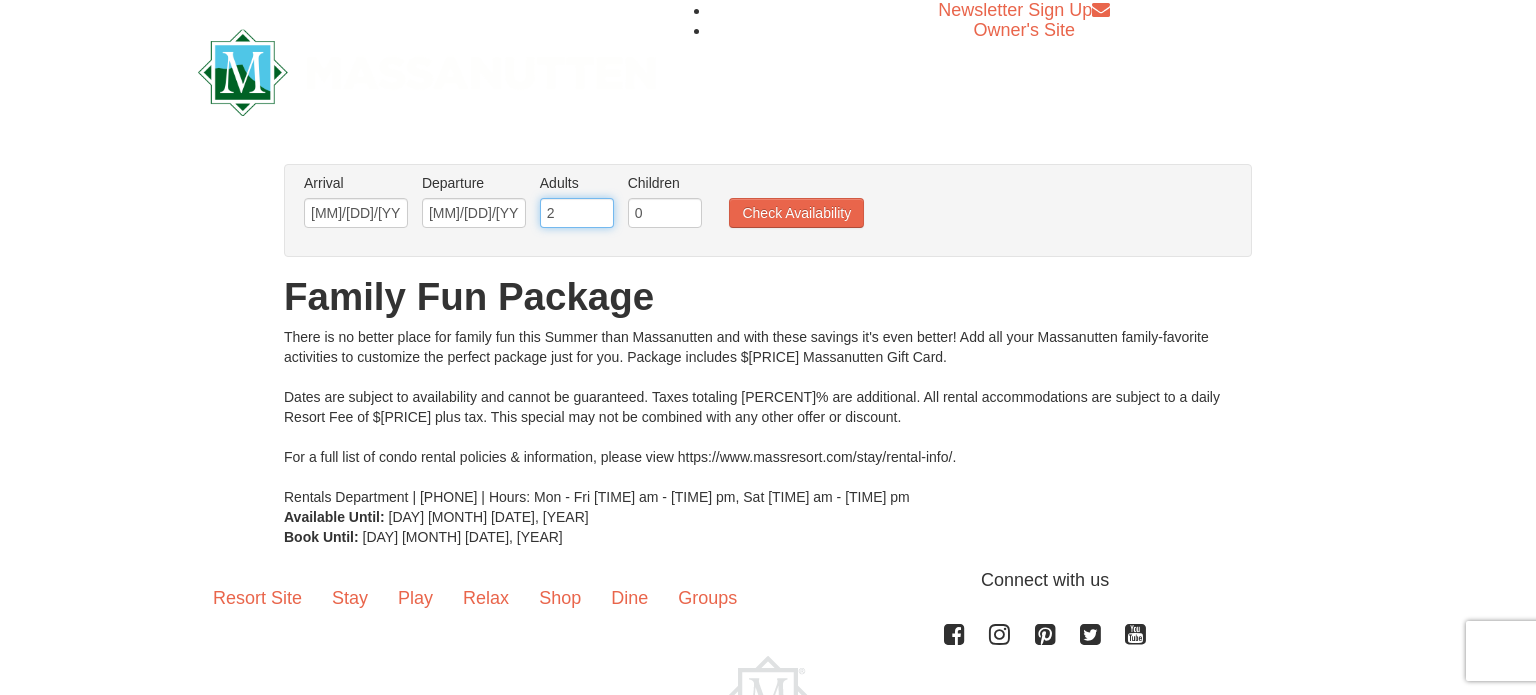 type on "[NUMBER]" 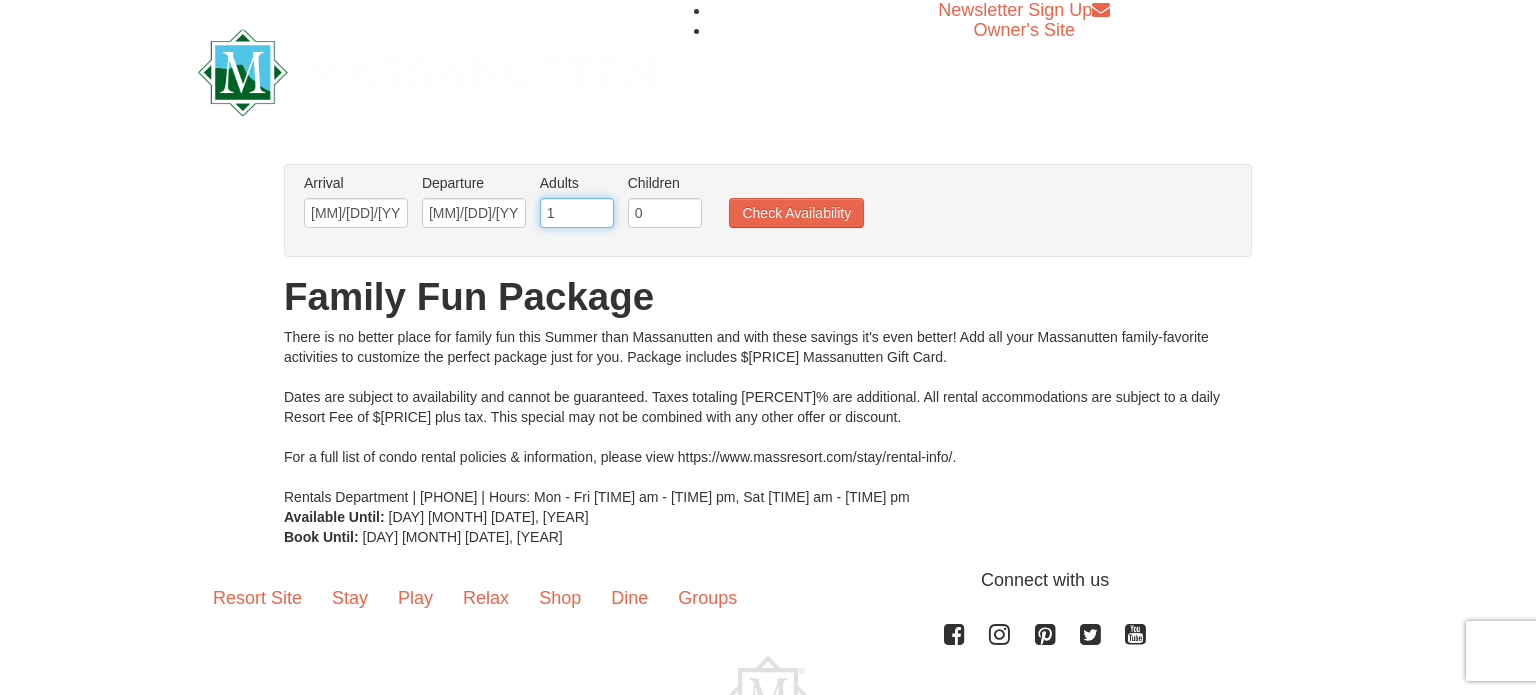click on "[NUMBER]" at bounding box center (577, 213) 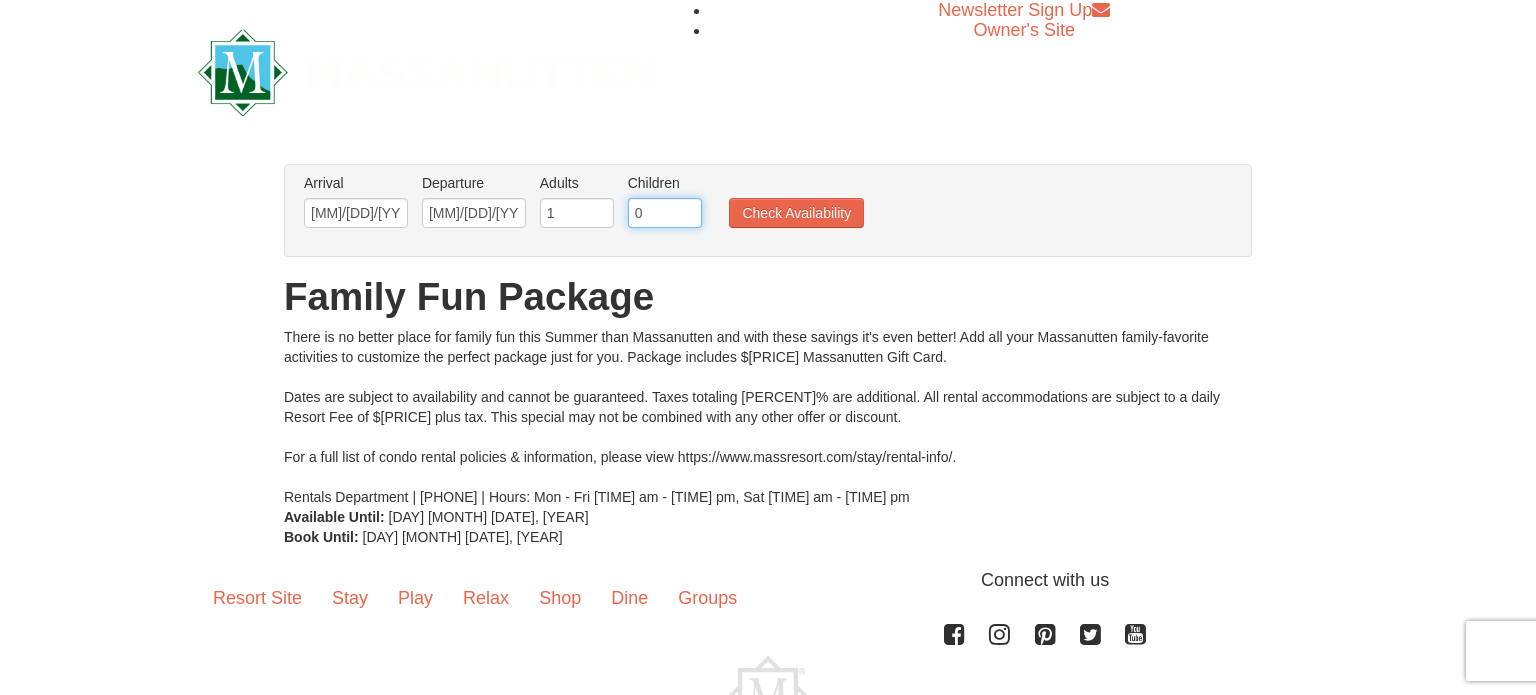 type on "[NUMBER]" 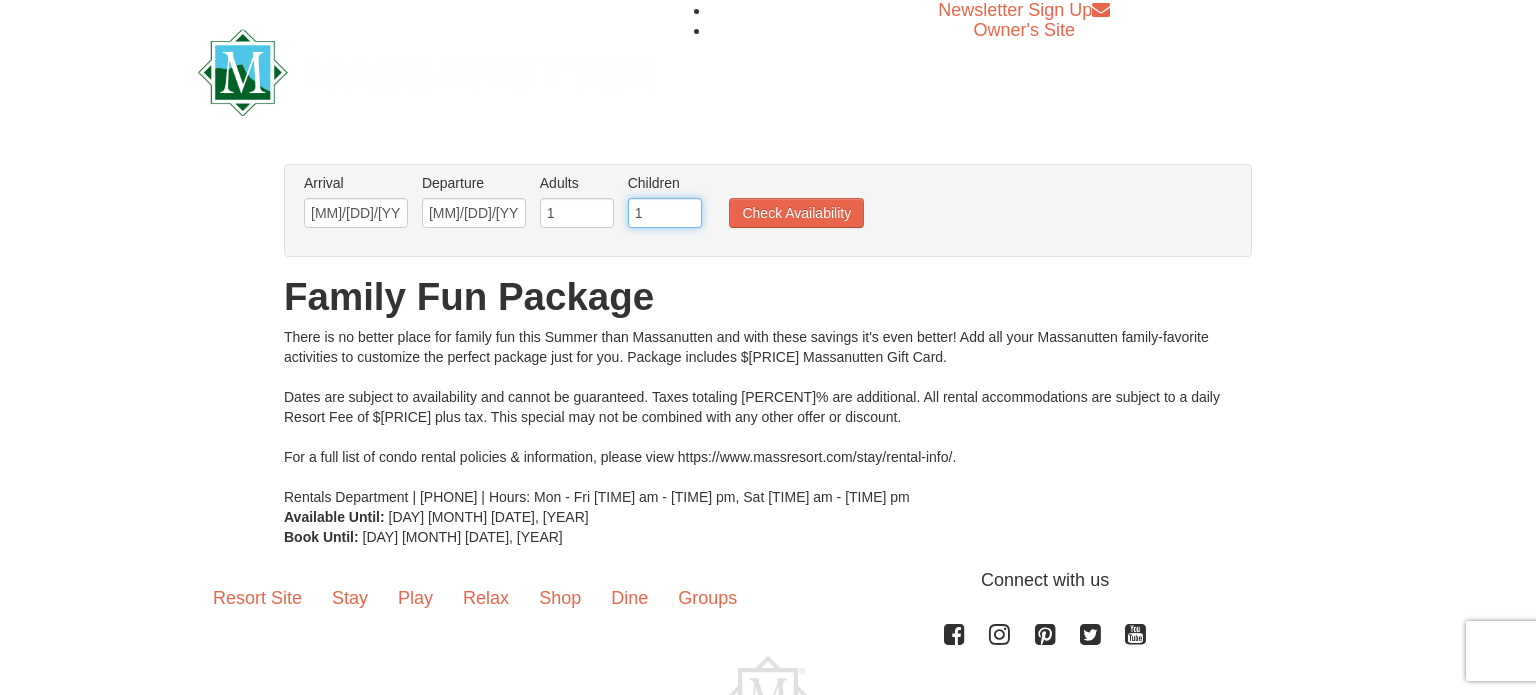 click on "[NUMBER]" at bounding box center (665, 213) 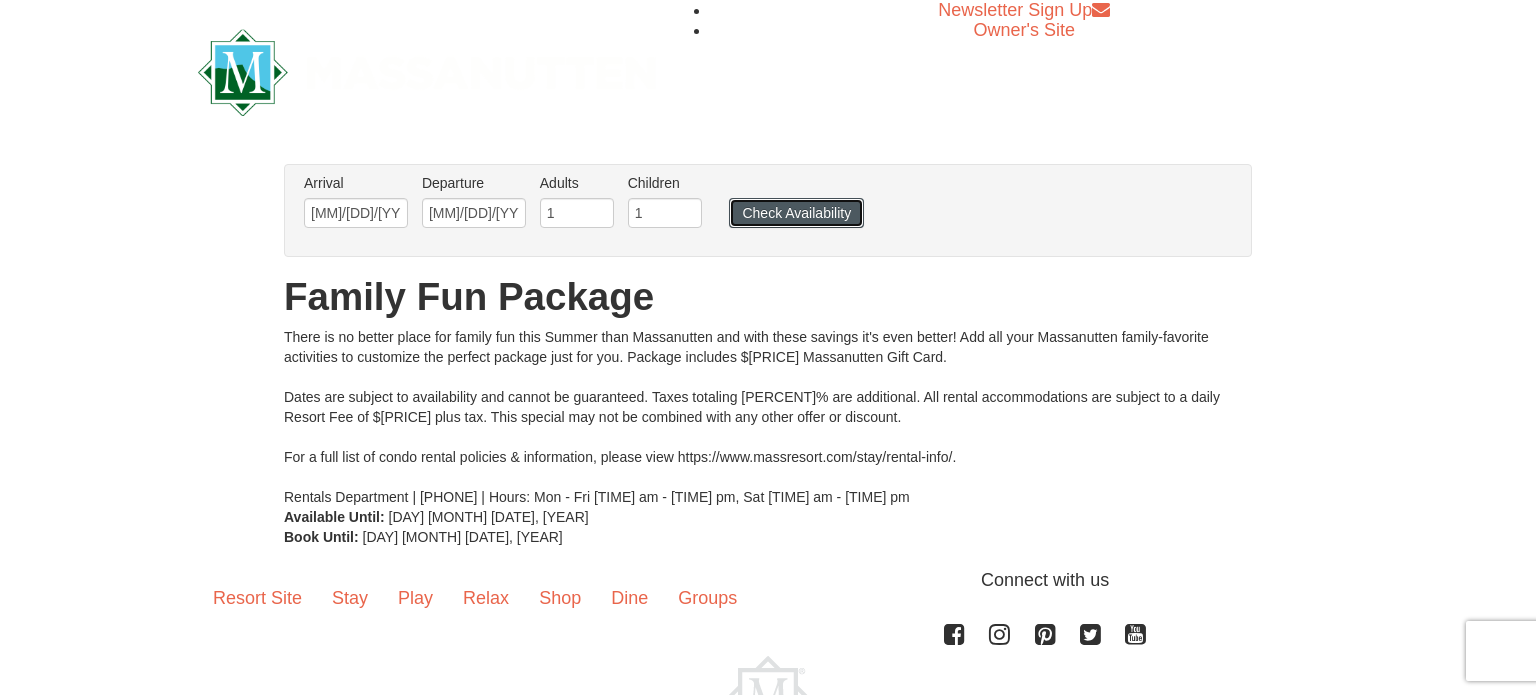 click on "Check Availability" at bounding box center [796, 213] 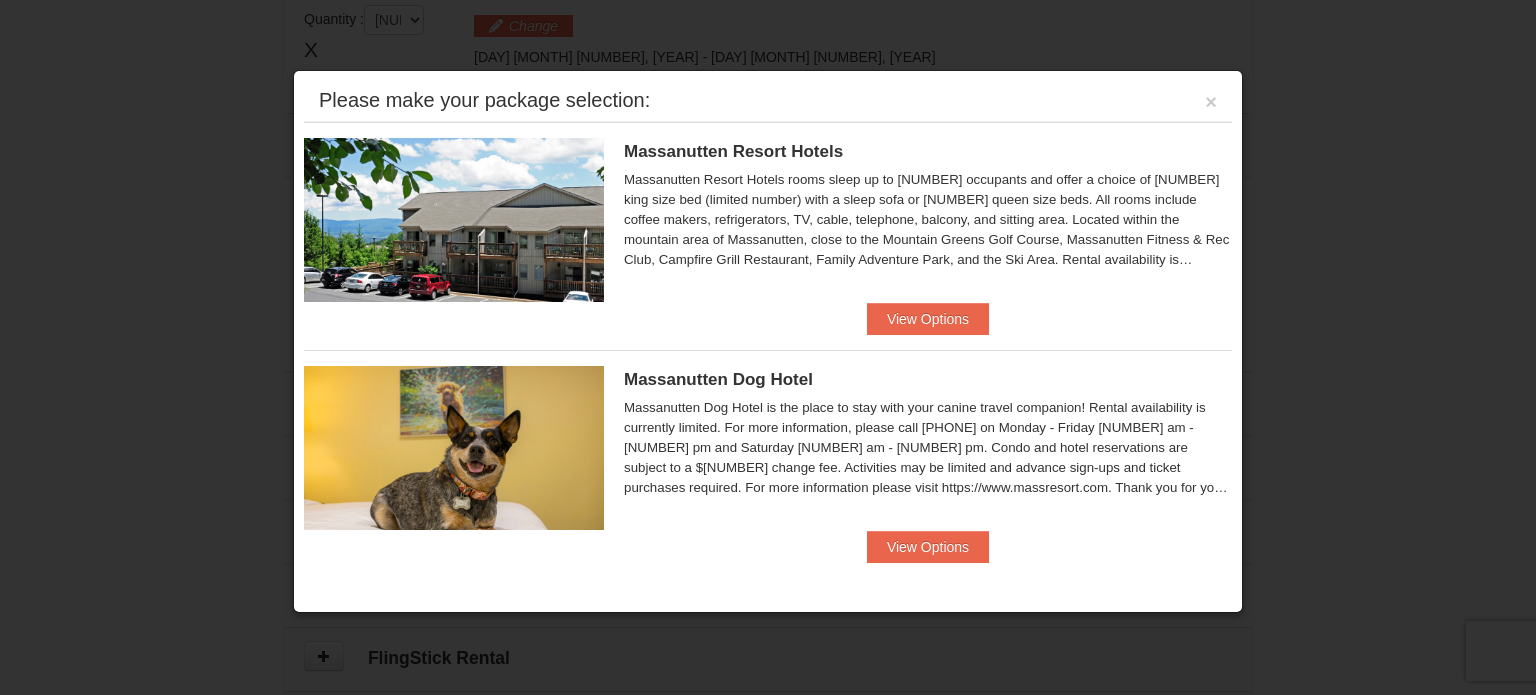 scroll, scrollTop: 611, scrollLeft: 0, axis: vertical 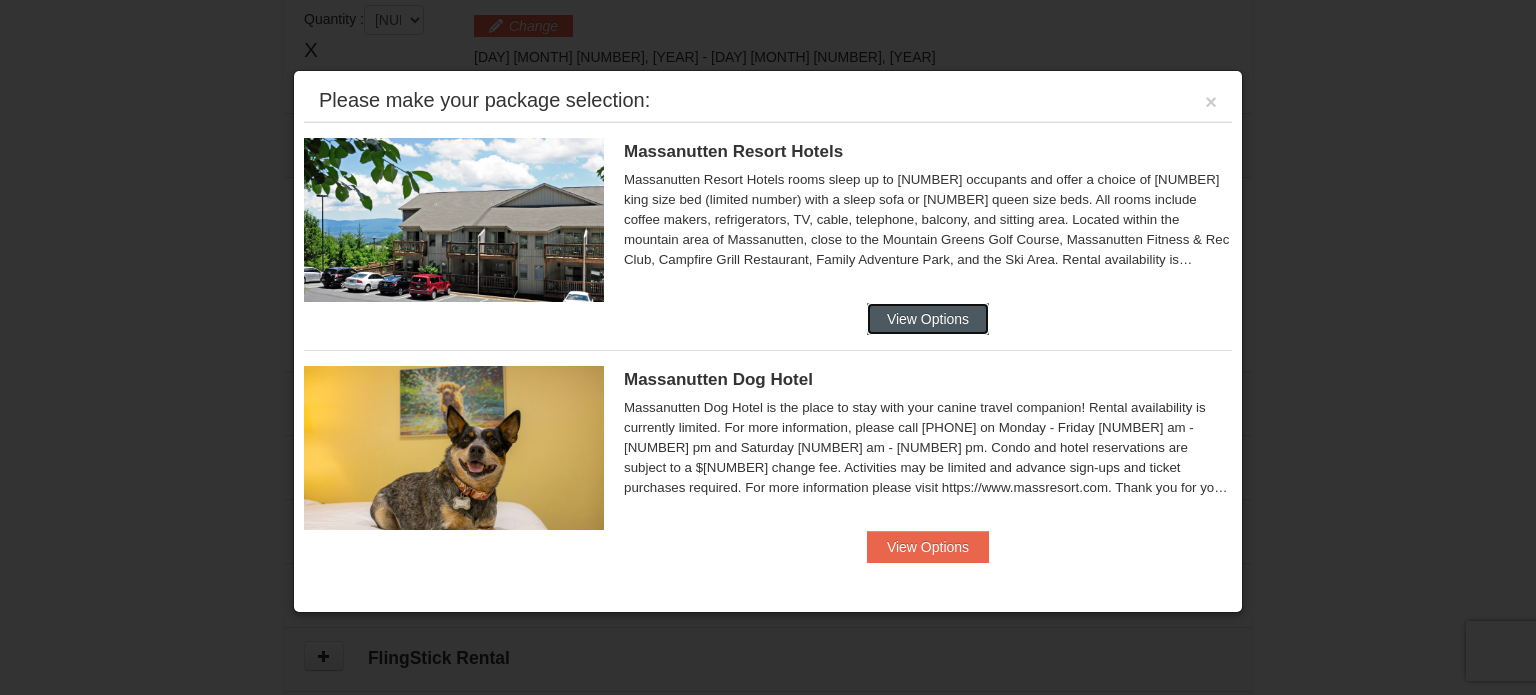 click on "View Options" at bounding box center [928, 319] 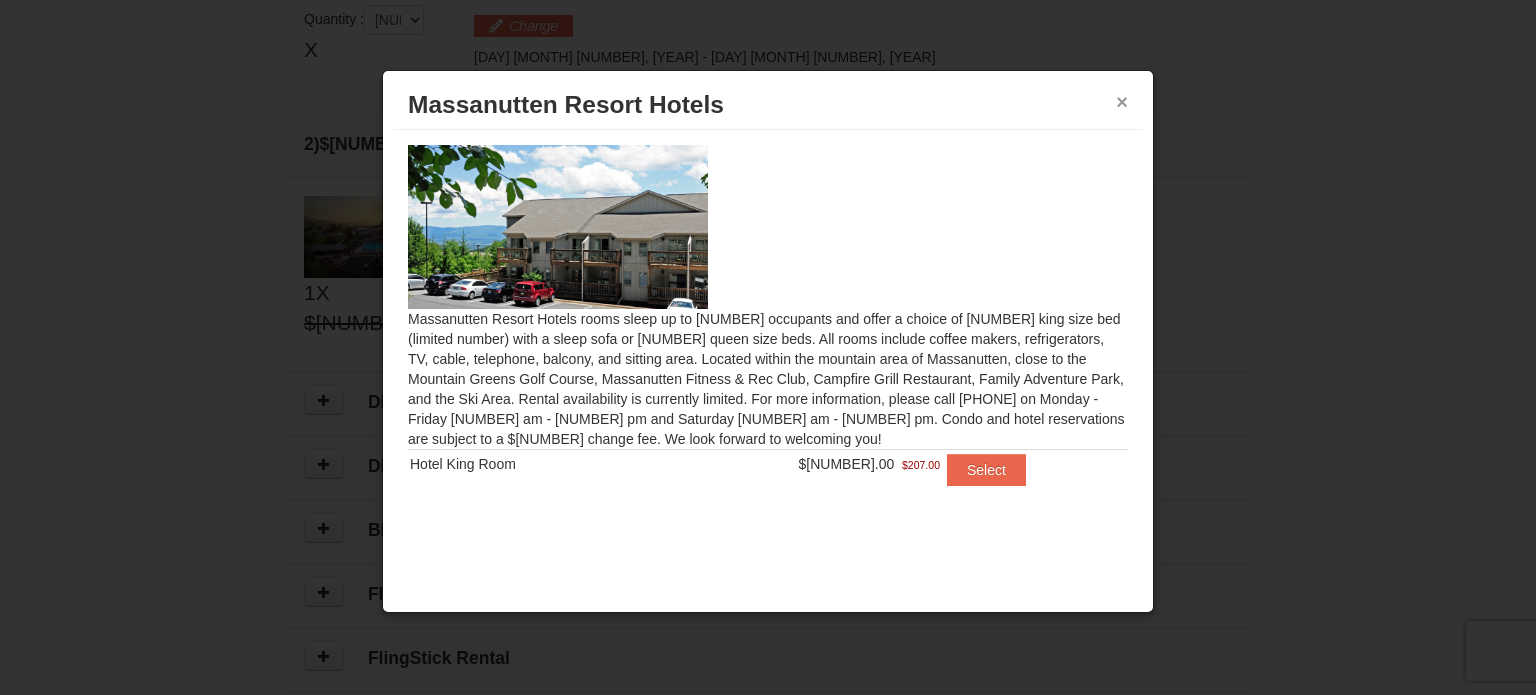 click on "×" at bounding box center [1122, 102] 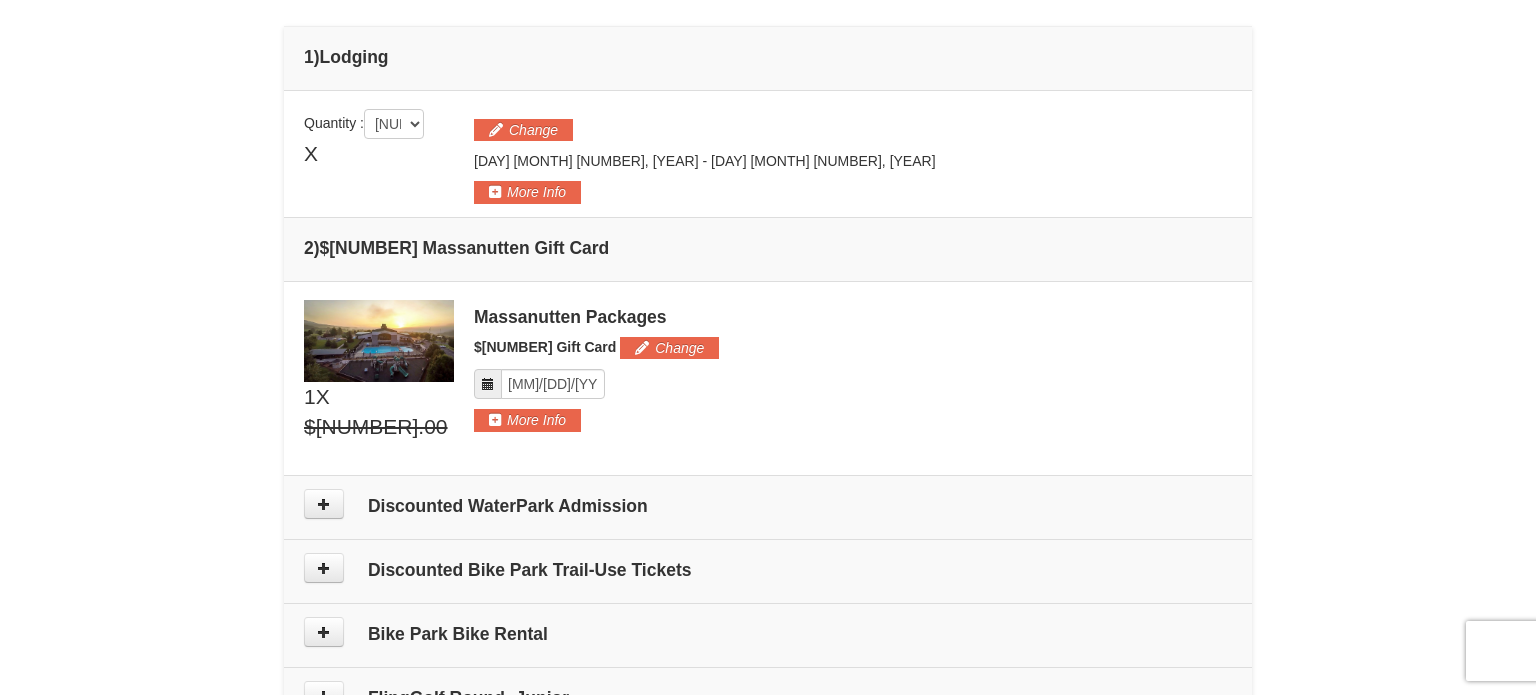 scroll, scrollTop: 0, scrollLeft: 0, axis: both 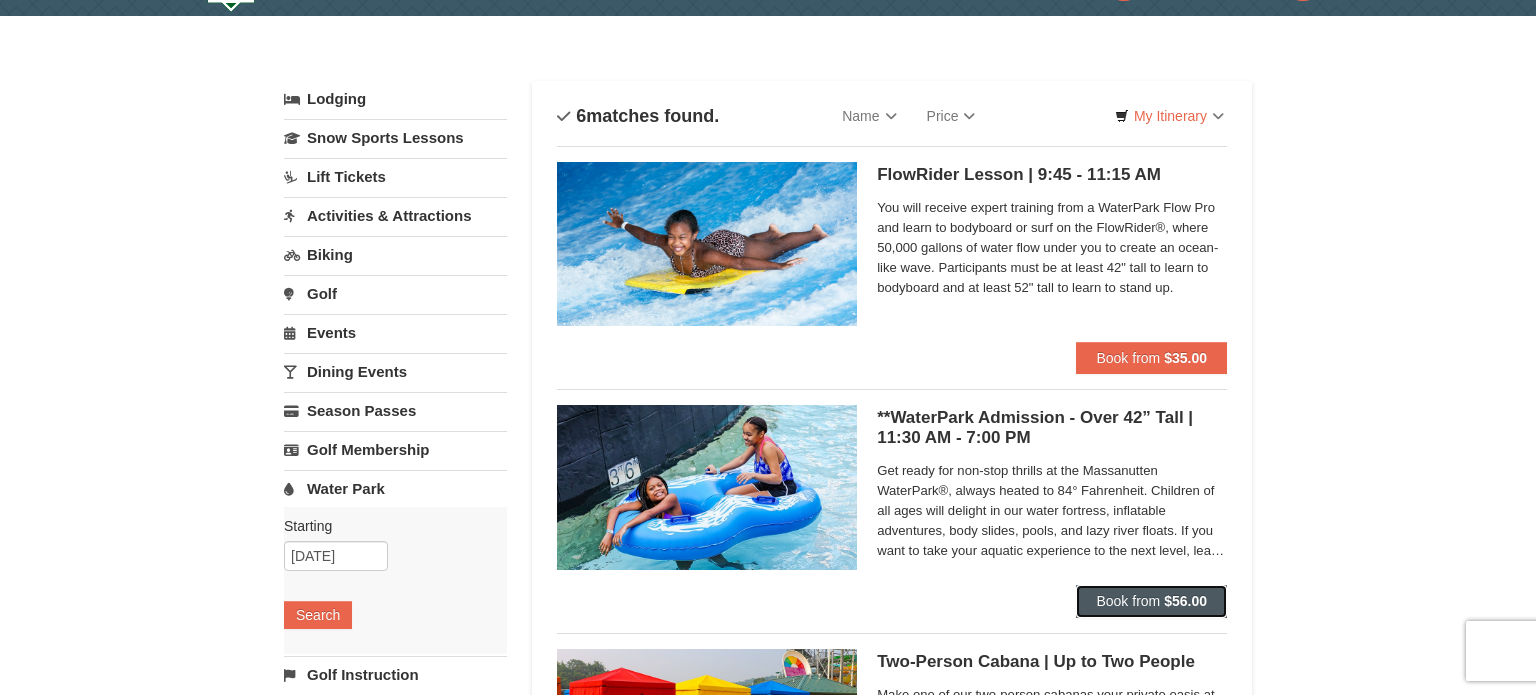 click on "Book from" at bounding box center (1128, 601) 